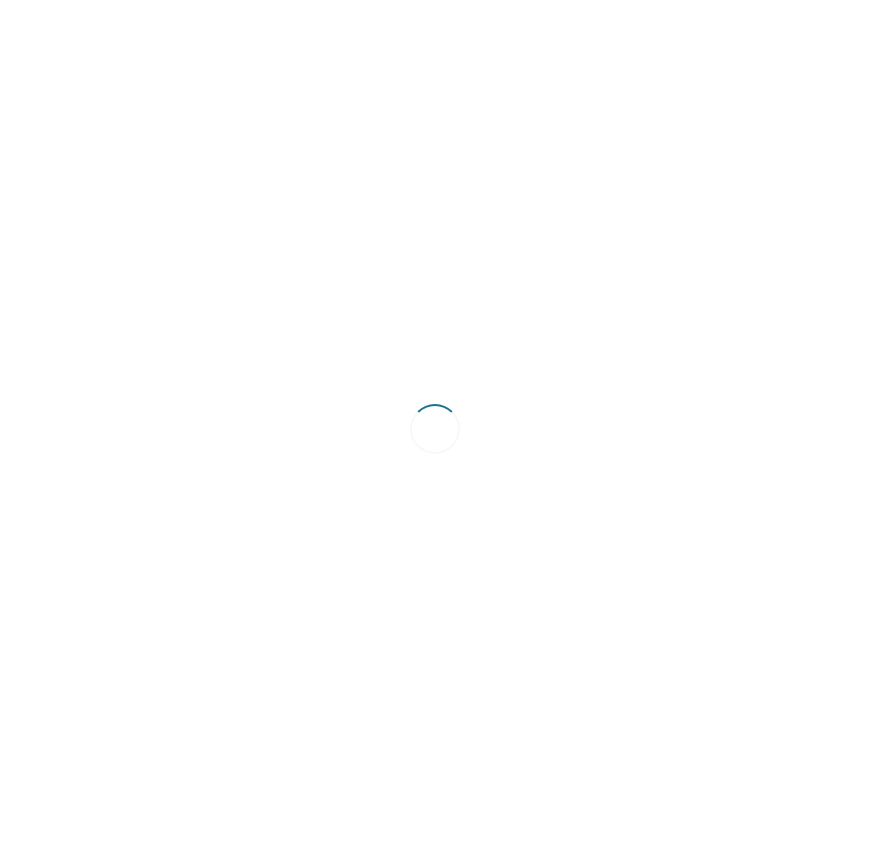 scroll, scrollTop: 0, scrollLeft: 0, axis: both 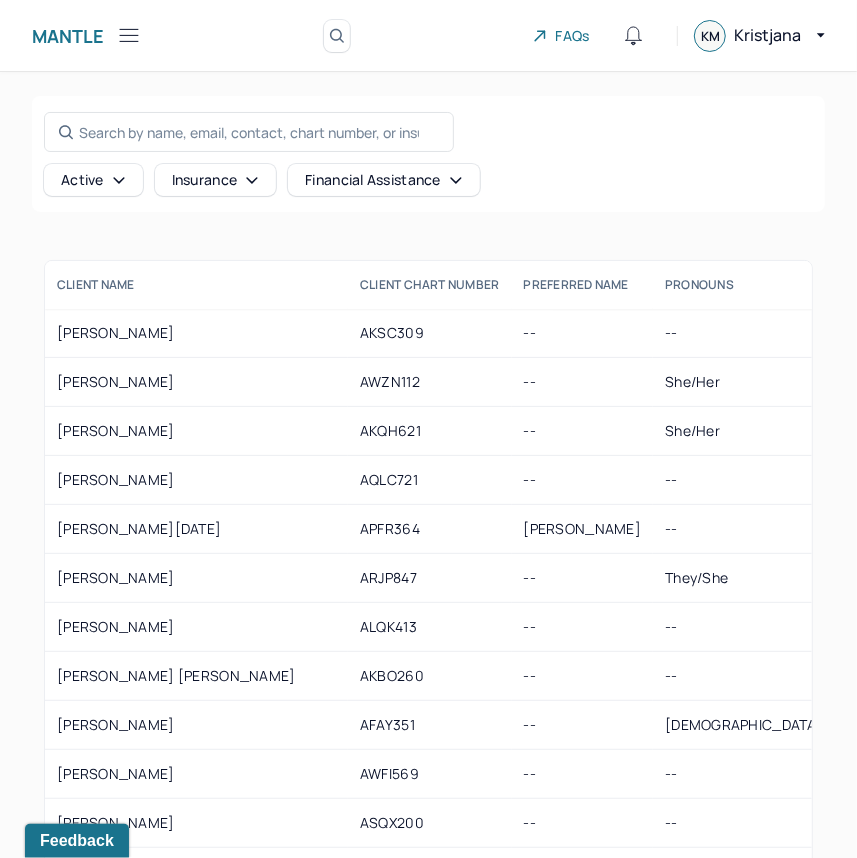 click 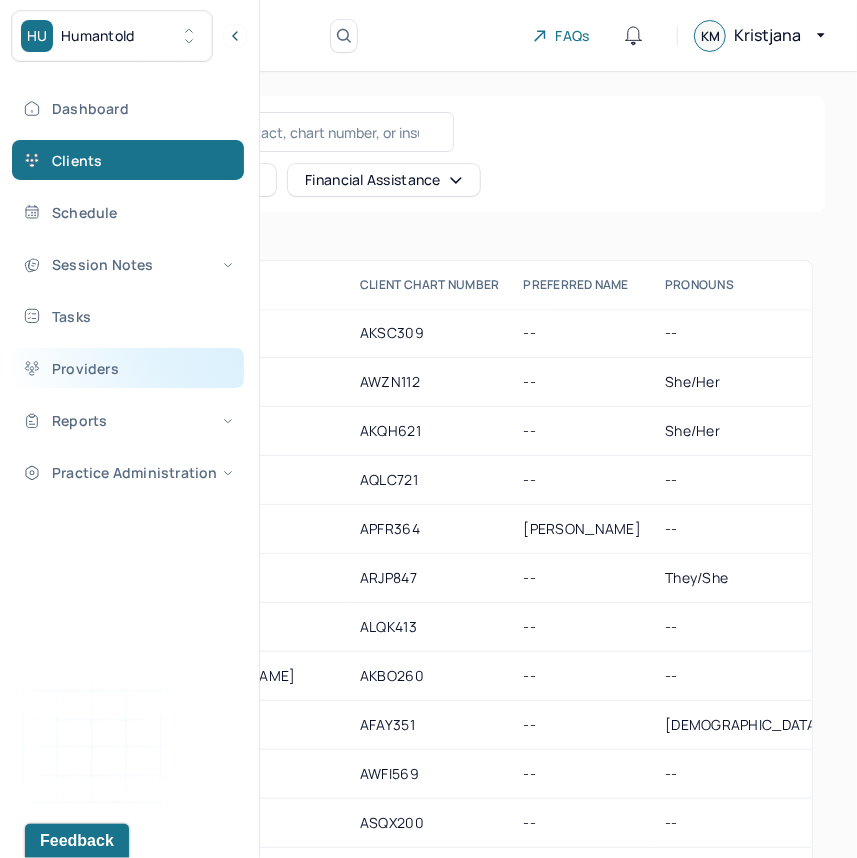 click on "Providers" at bounding box center [128, 368] 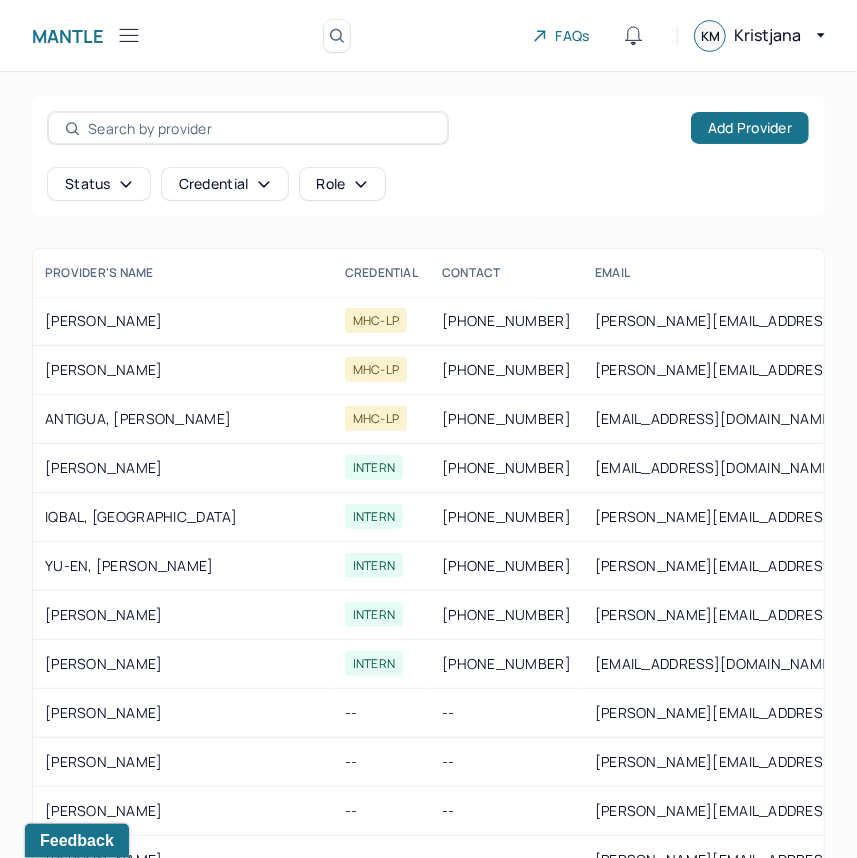 click at bounding box center (259, 128) 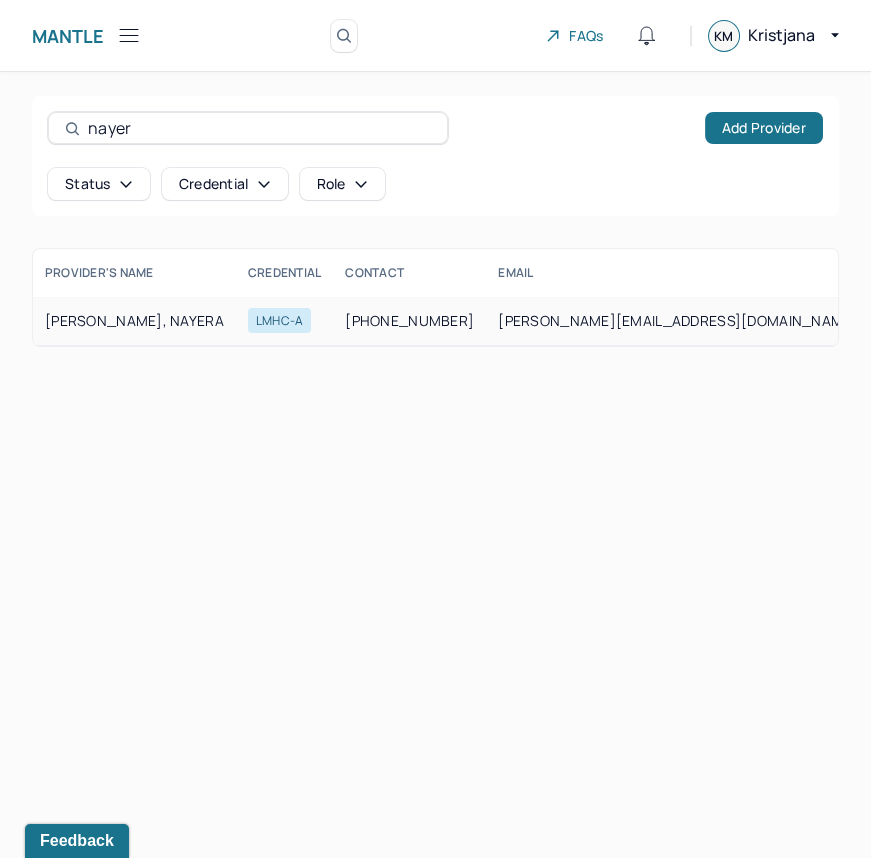type on "nayer" 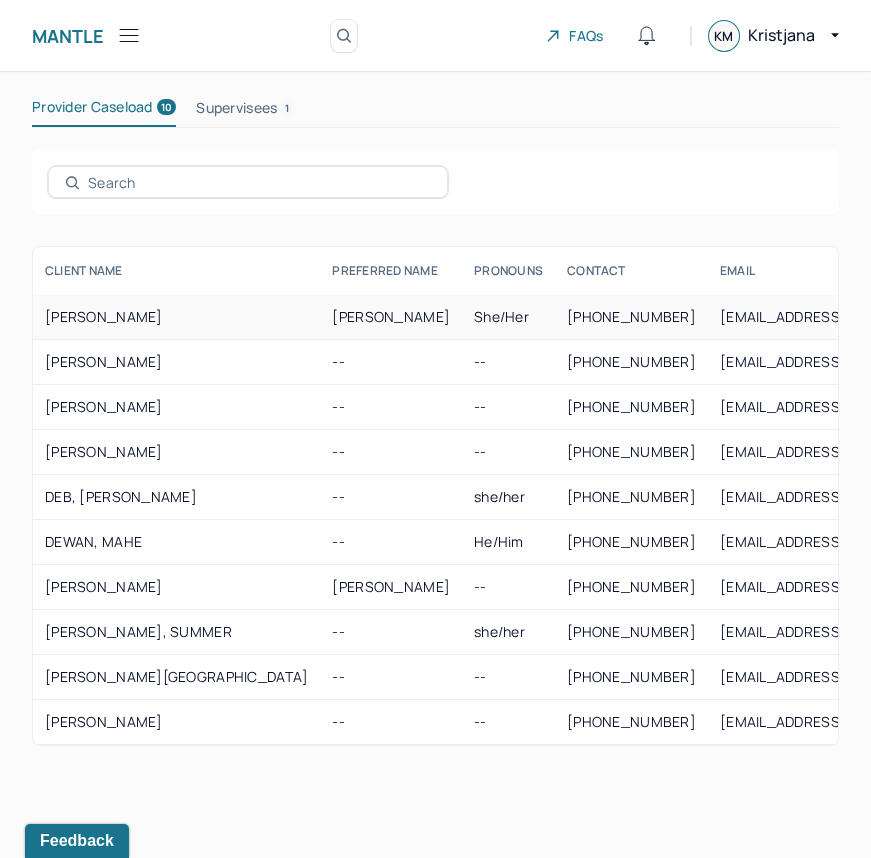 click on "[PHONE_NUMBER]" at bounding box center [631, 317] 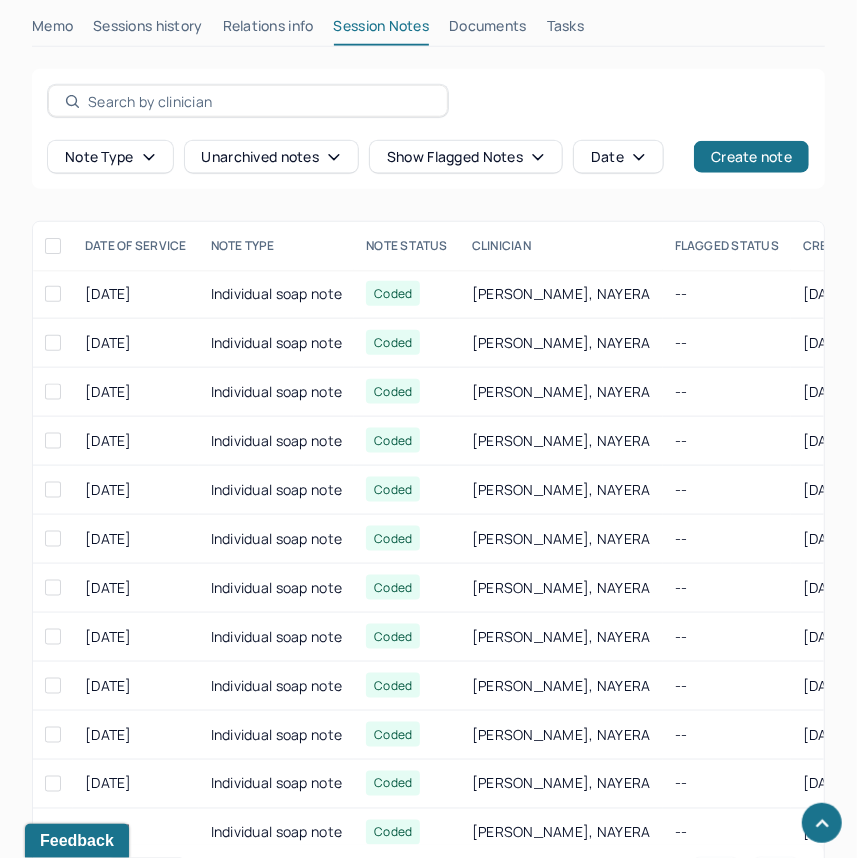 scroll, scrollTop: 807, scrollLeft: 0, axis: vertical 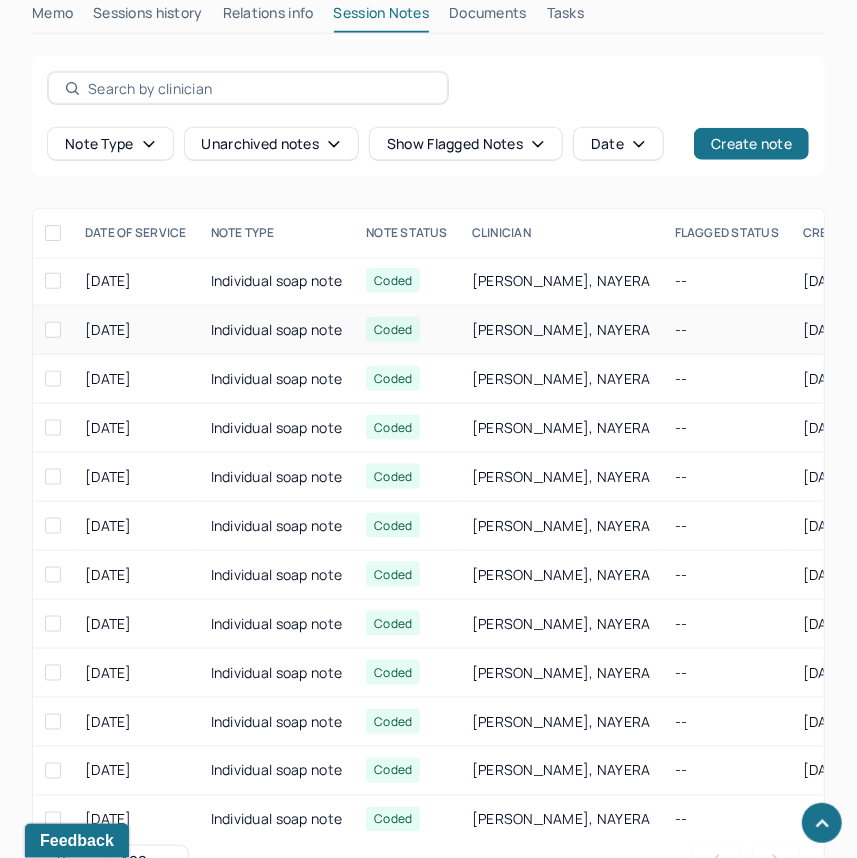 click on "Individual soap note" at bounding box center [277, 330] 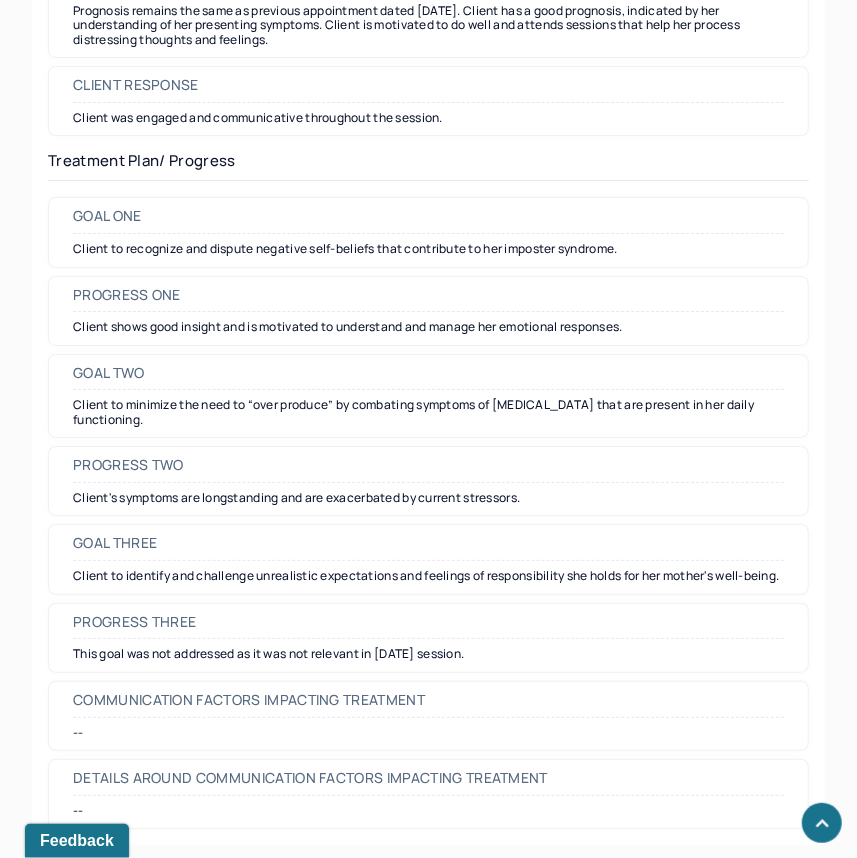 scroll, scrollTop: 3015, scrollLeft: 0, axis: vertical 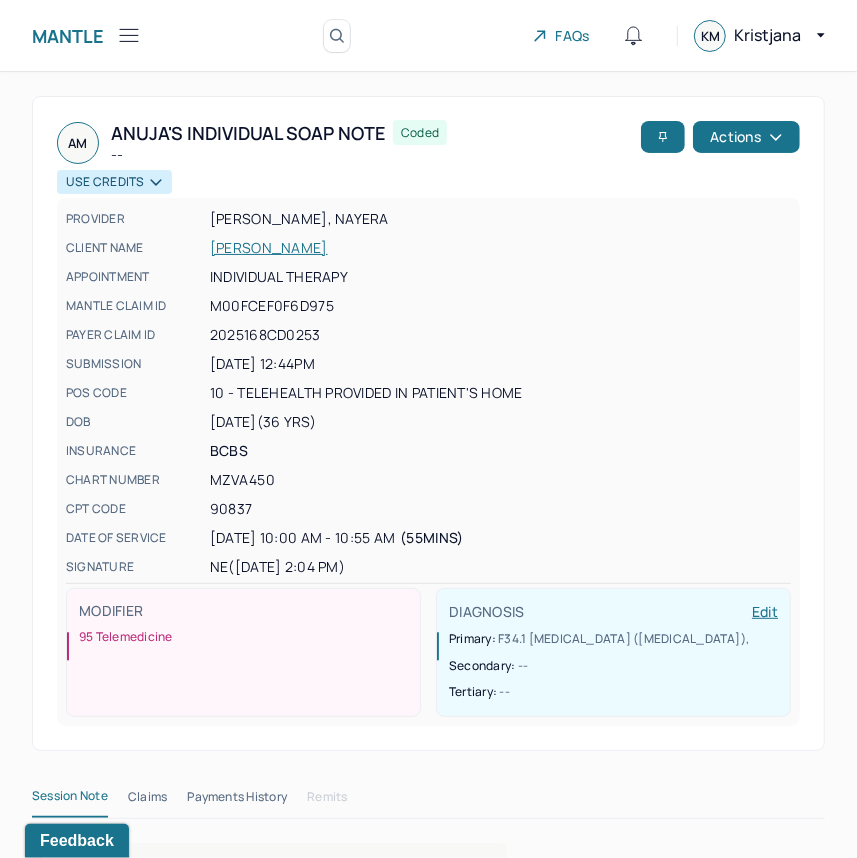click 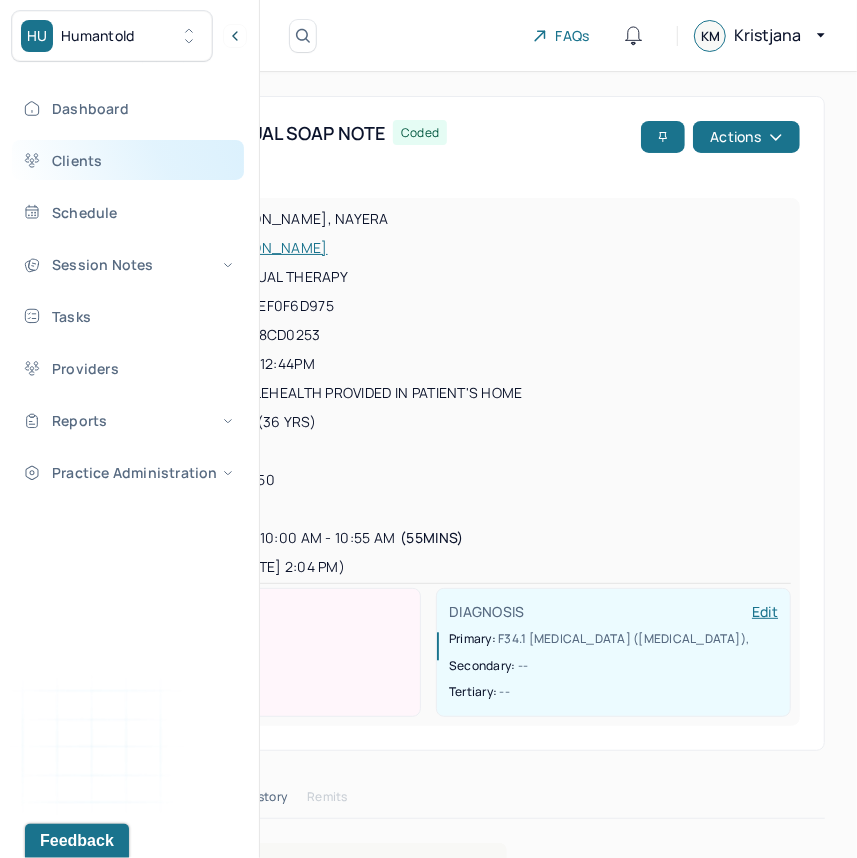 click on "Clients" at bounding box center (128, 160) 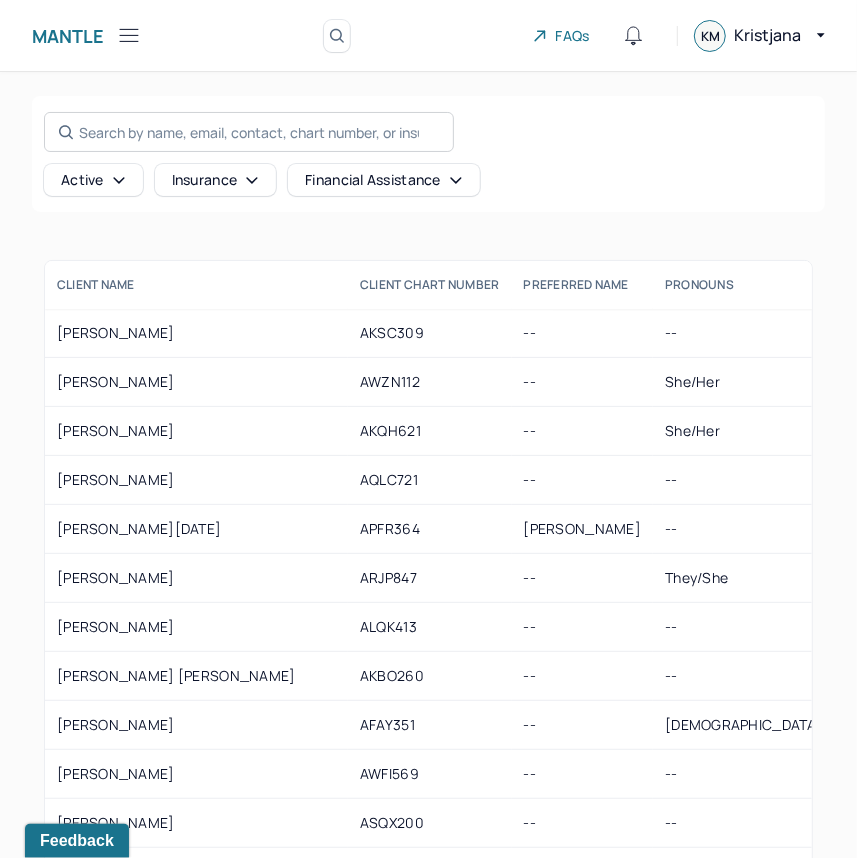 click on "Search by name, email, contact, chart number, or insurance id..." at bounding box center (249, 132) 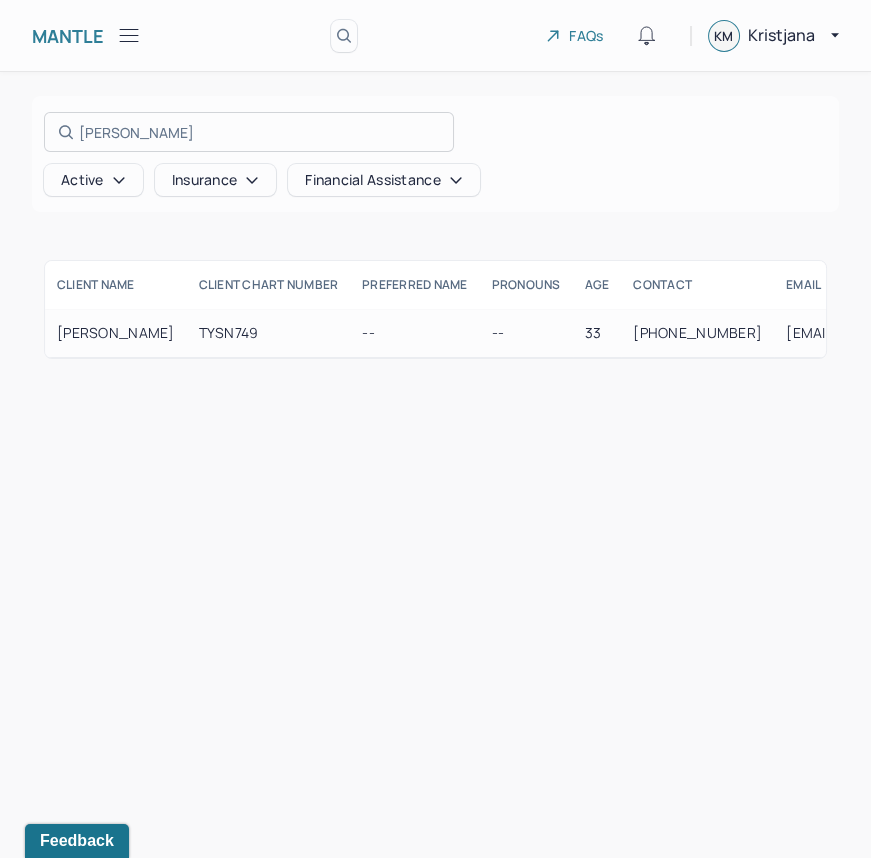 type on "[PERSON_NAME]" 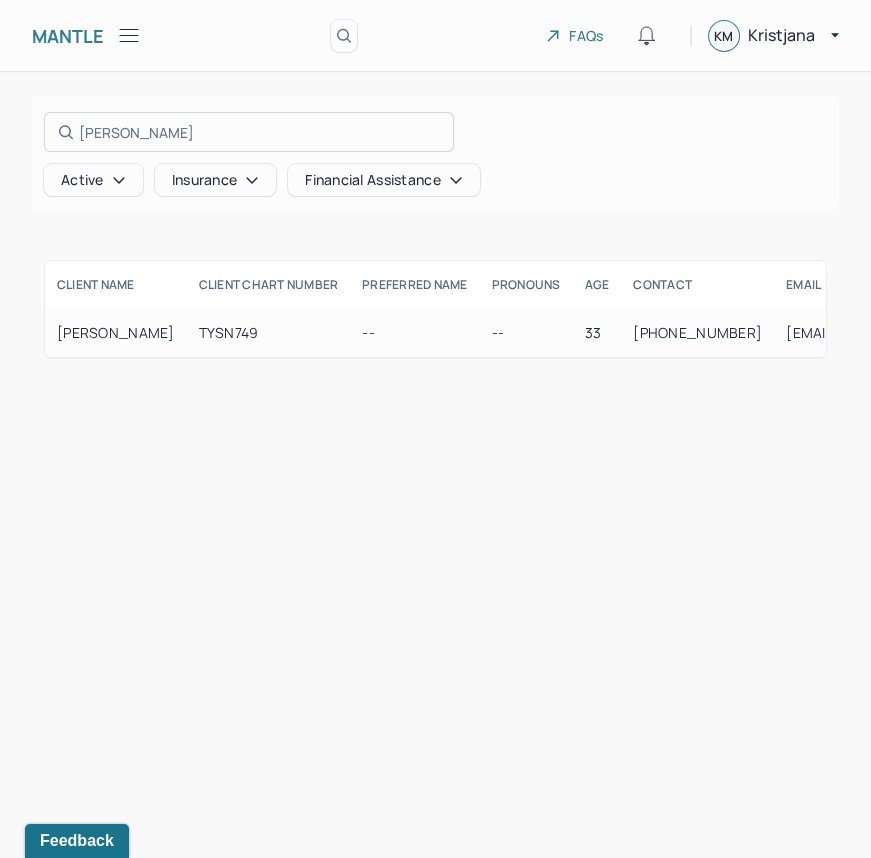 click at bounding box center [435, 429] 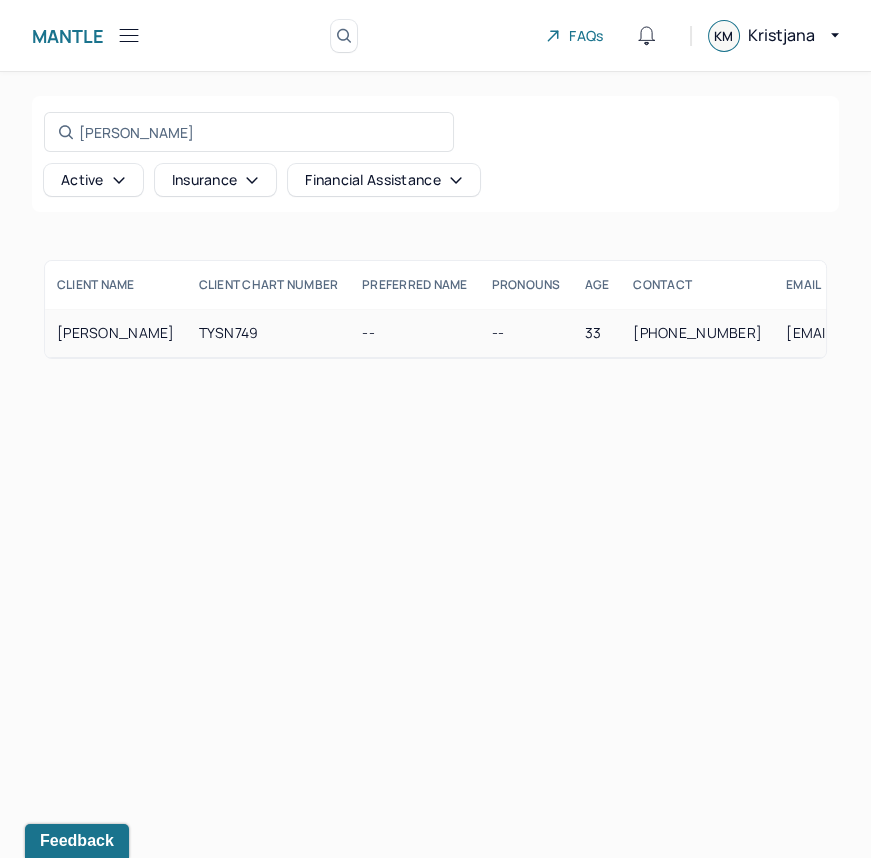 click on "[PERSON_NAME]" at bounding box center (116, 333) 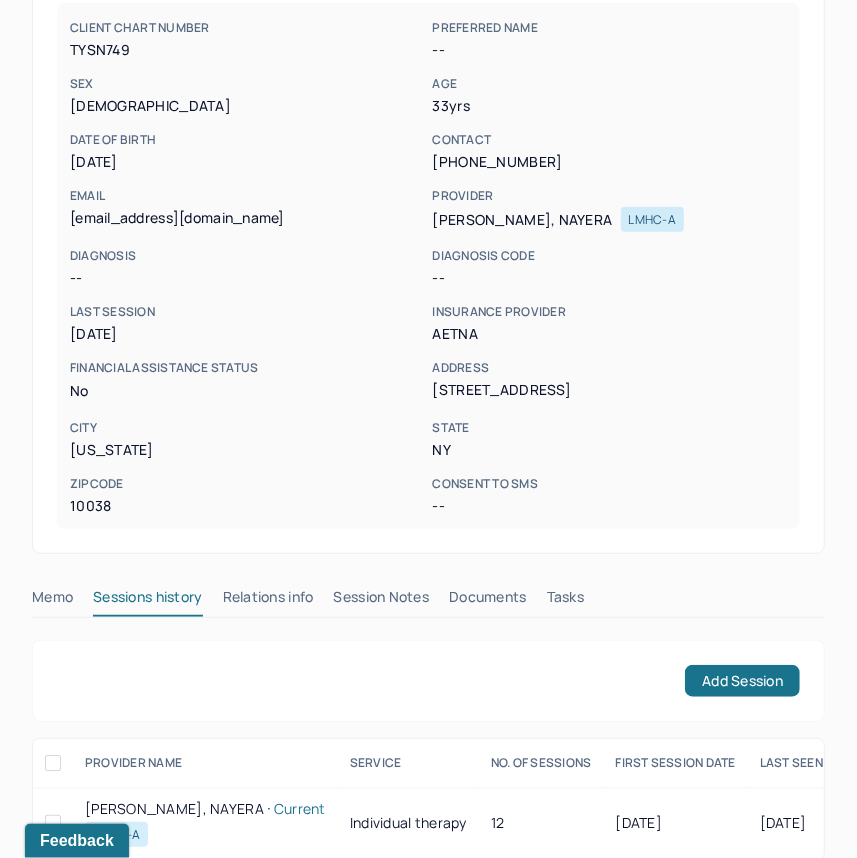 scroll, scrollTop: 261, scrollLeft: 0, axis: vertical 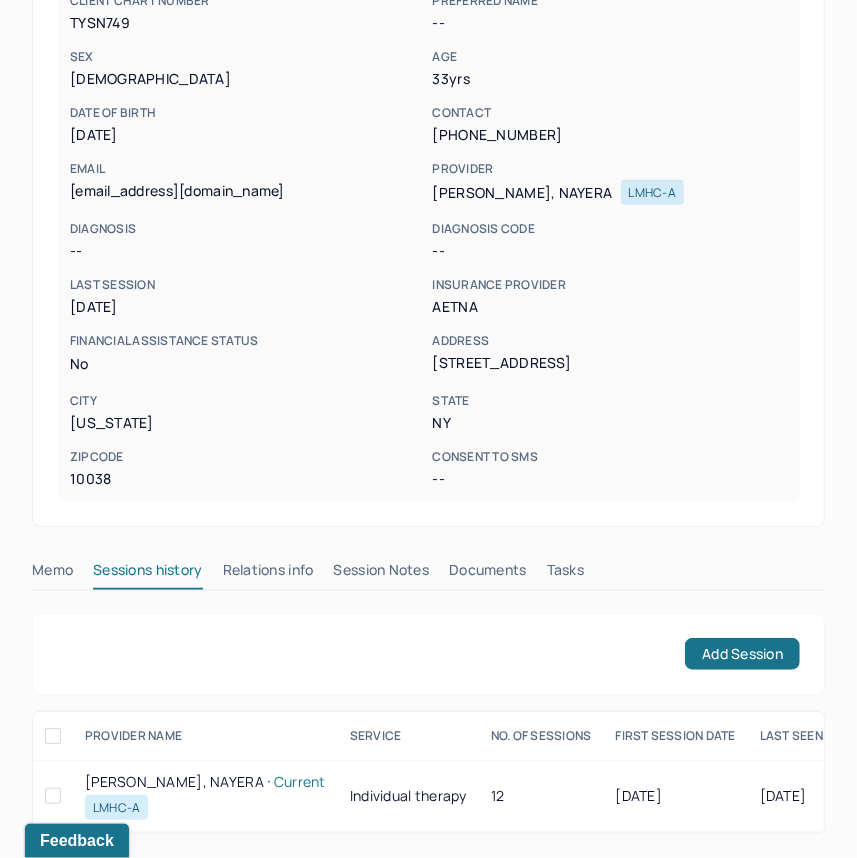 click on "Session Notes" at bounding box center [382, 574] 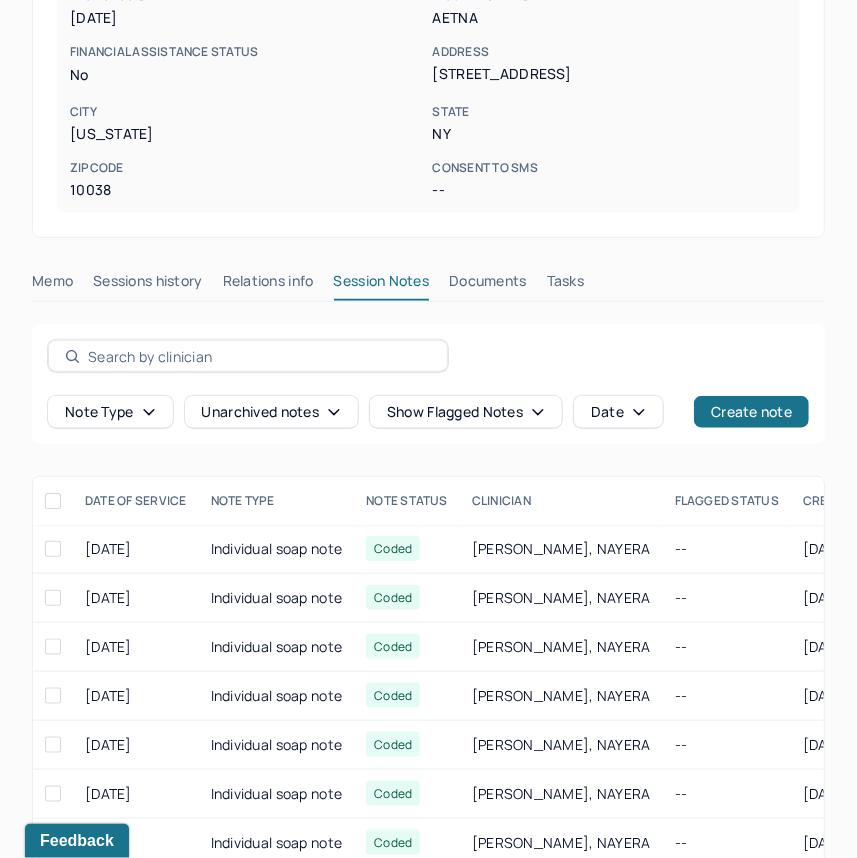 scroll, scrollTop: 567, scrollLeft: 0, axis: vertical 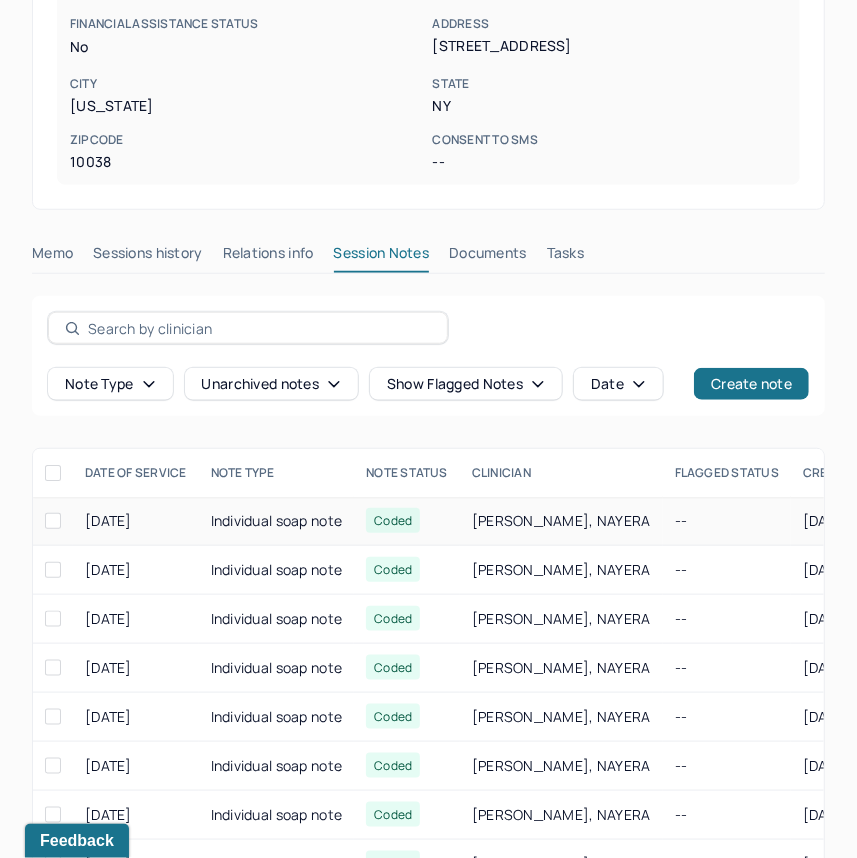 click on "Individual soap note" at bounding box center [277, 521] 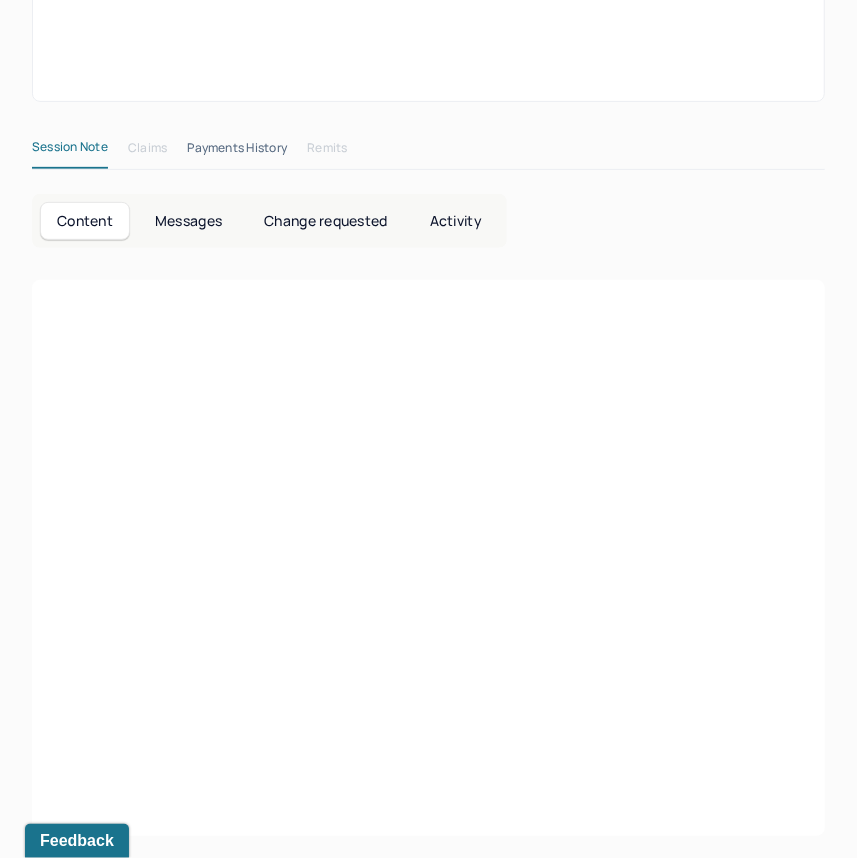 scroll, scrollTop: 567, scrollLeft: 0, axis: vertical 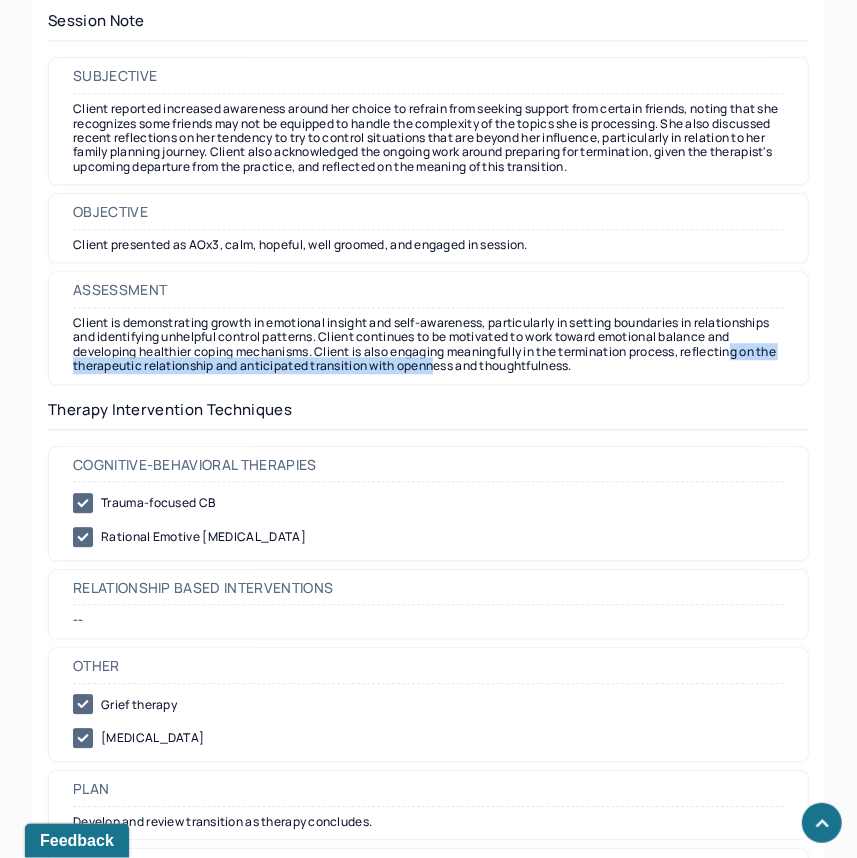drag, startPoint x: 119, startPoint y: 362, endPoint x: 542, endPoint y: 371, distance: 423.09573 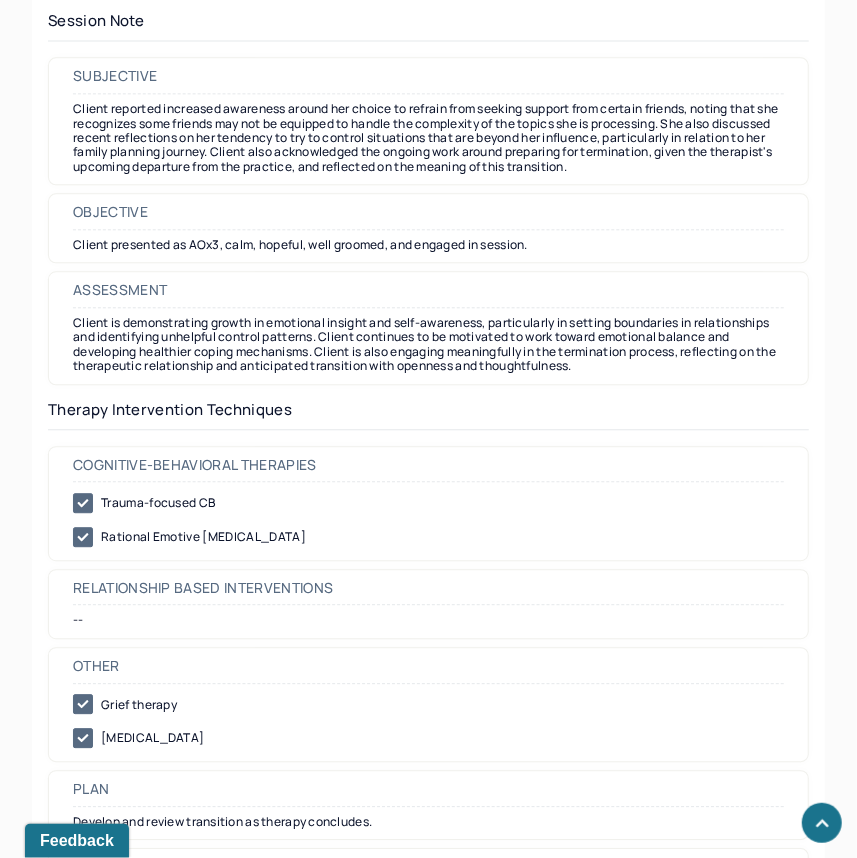 click on "Assessment Client is demonstrating growth in emotional insight and self-awareness, particularly in setting boundaries in relationships and identifying unhelpful control patterns. Client continues to be motivated to work toward emotional balance and developing healthier coping mechanisms. Client is also engaging meaningfully in the termination process, reflecting on the therapeutic relationship and anticipated transition with openness and thoughtfulness." at bounding box center (428, 327) 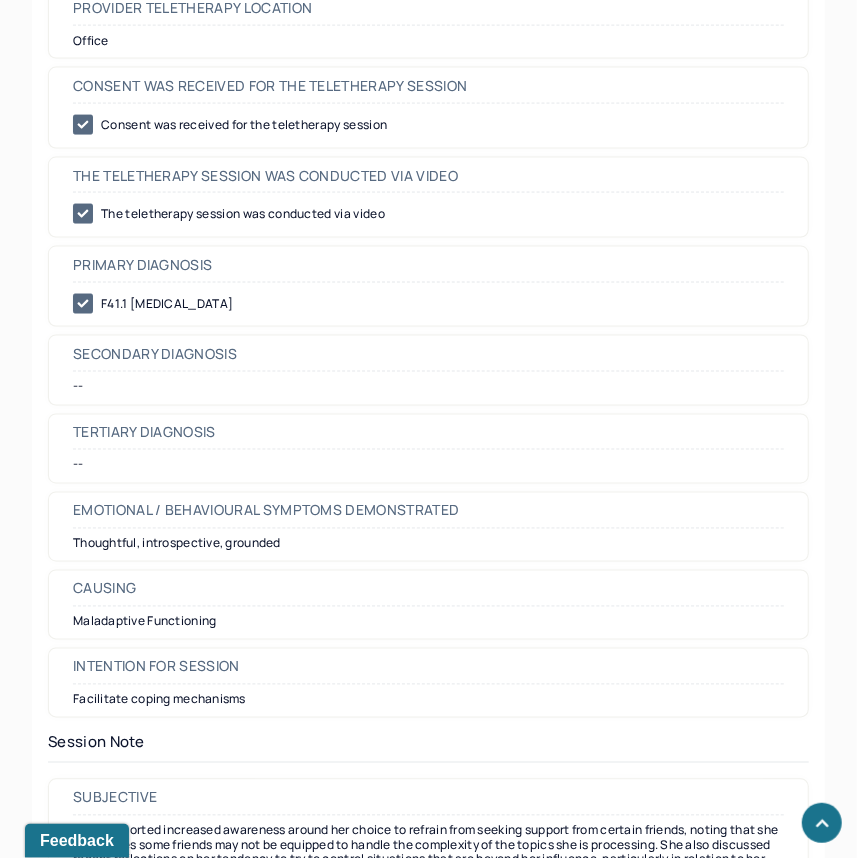 scroll, scrollTop: 1419, scrollLeft: 0, axis: vertical 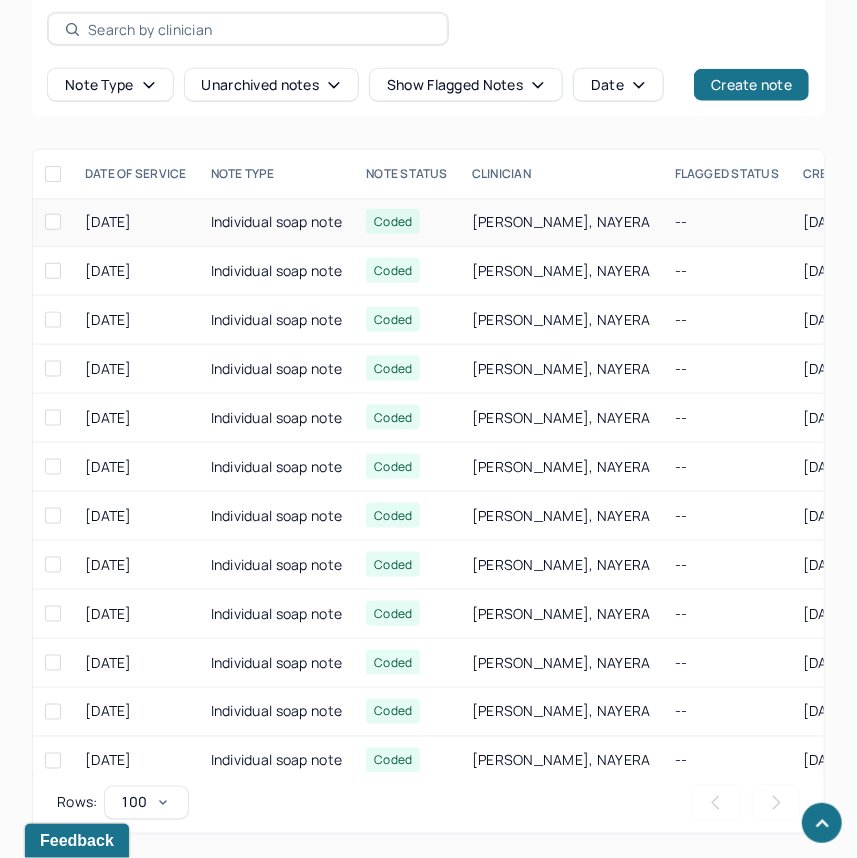 click on "Individual soap note" at bounding box center (277, 222) 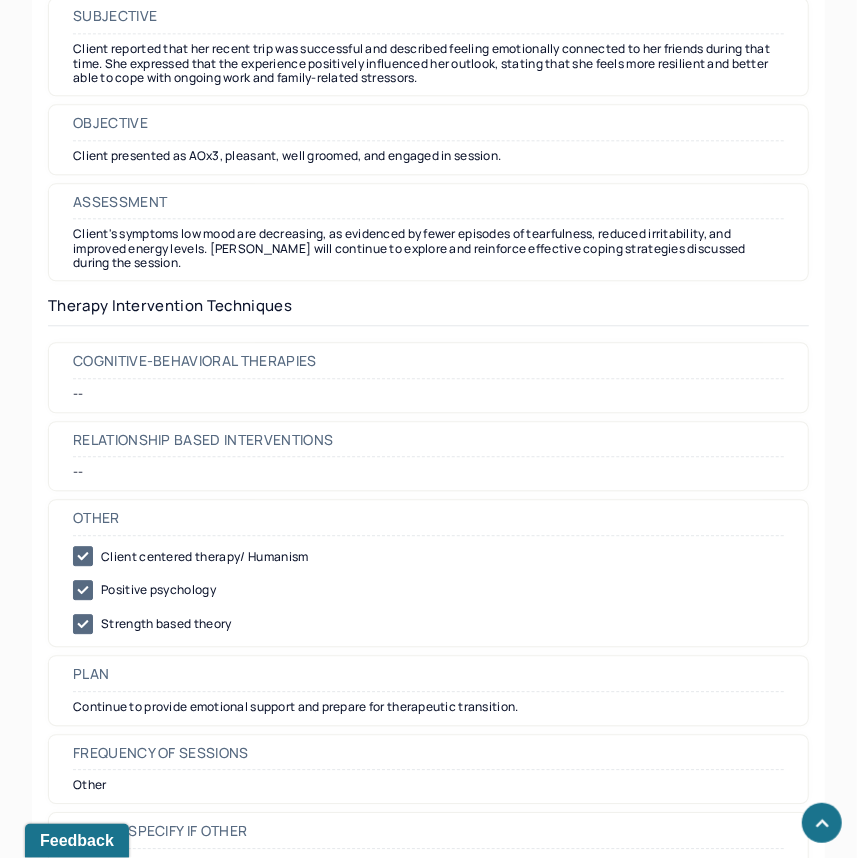 scroll, scrollTop: 1983, scrollLeft: 0, axis: vertical 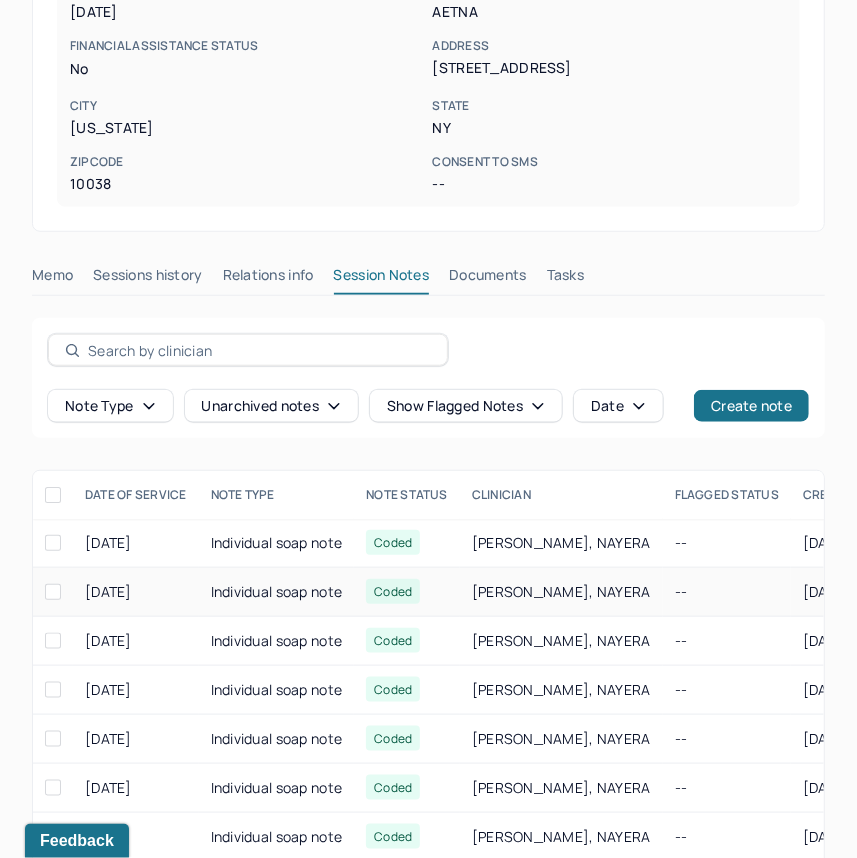 click on "Individual soap note" at bounding box center (277, 592) 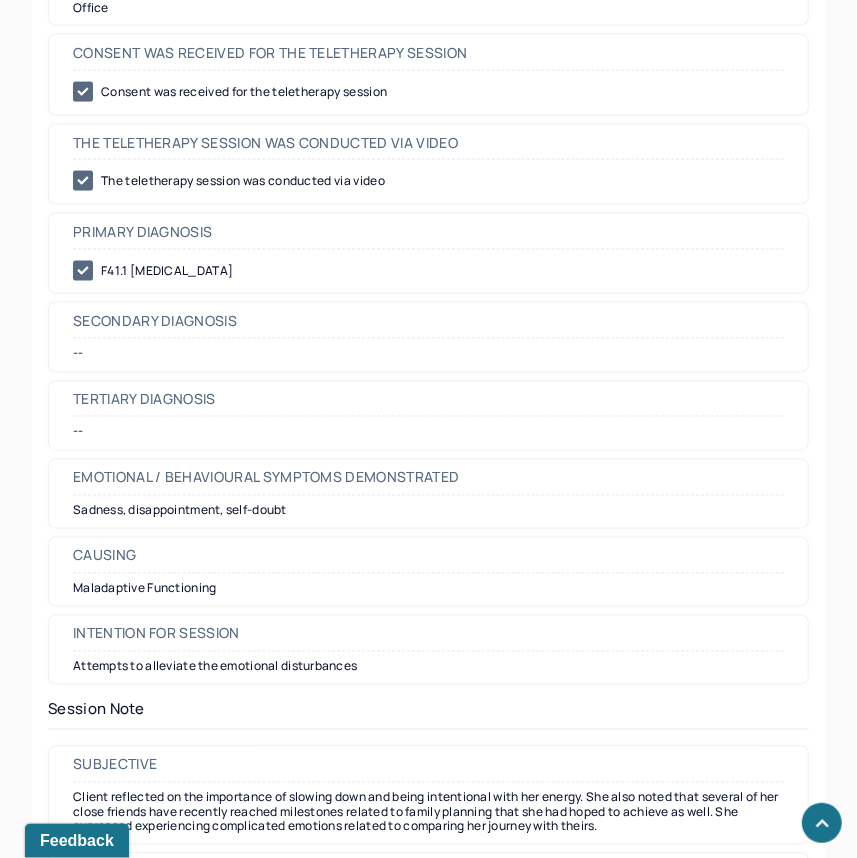 scroll, scrollTop: 1288, scrollLeft: 0, axis: vertical 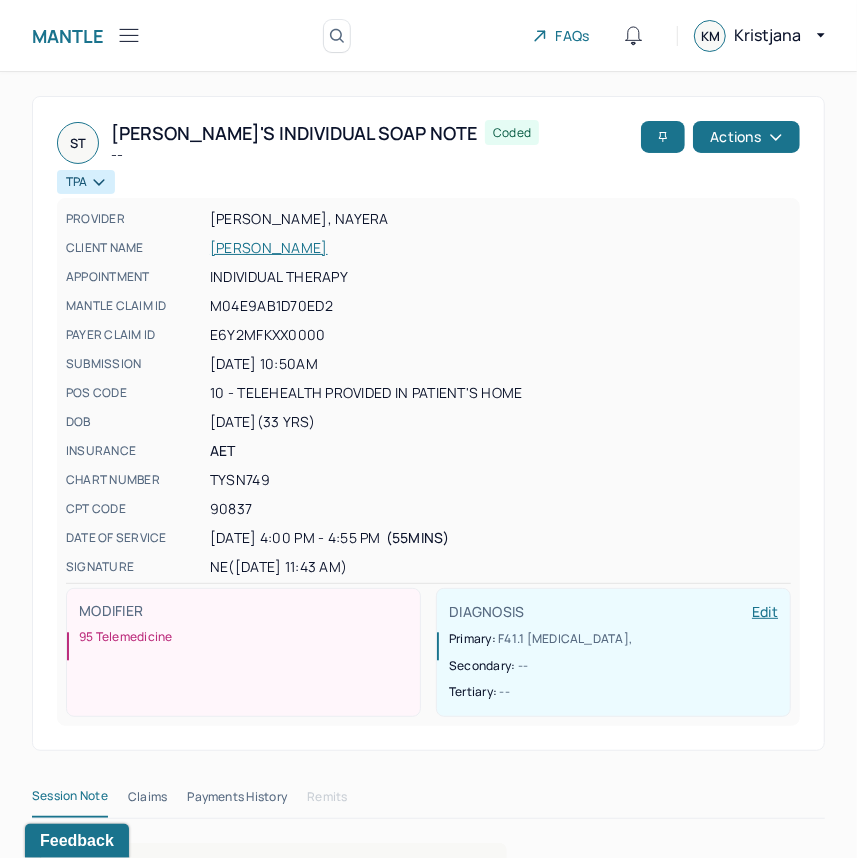 click 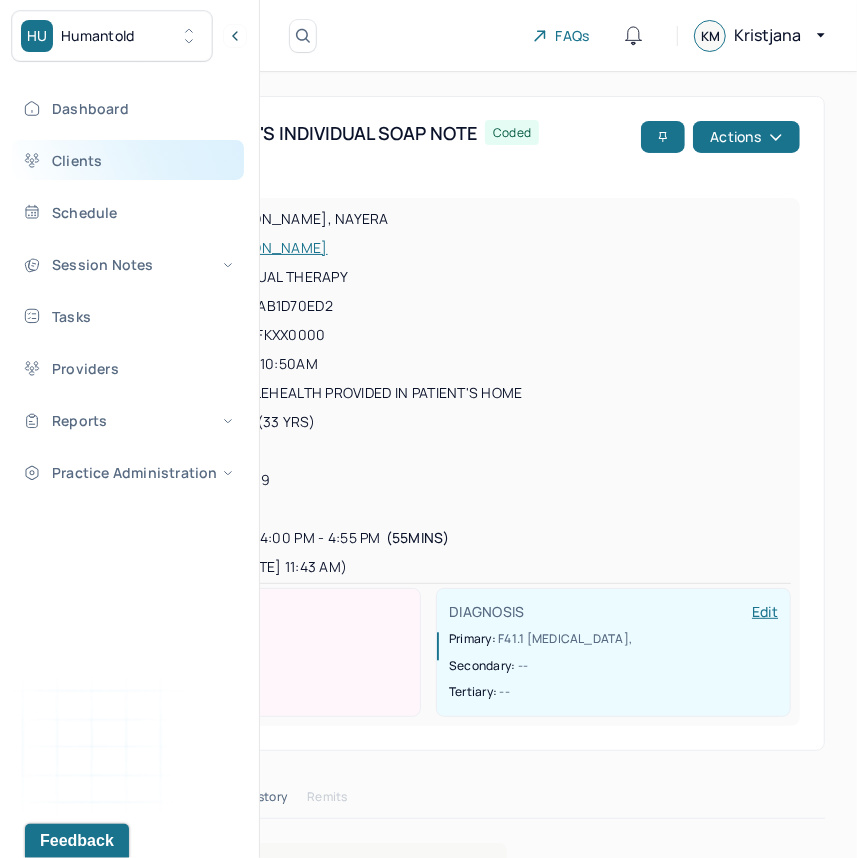 click on "Clients" at bounding box center (128, 160) 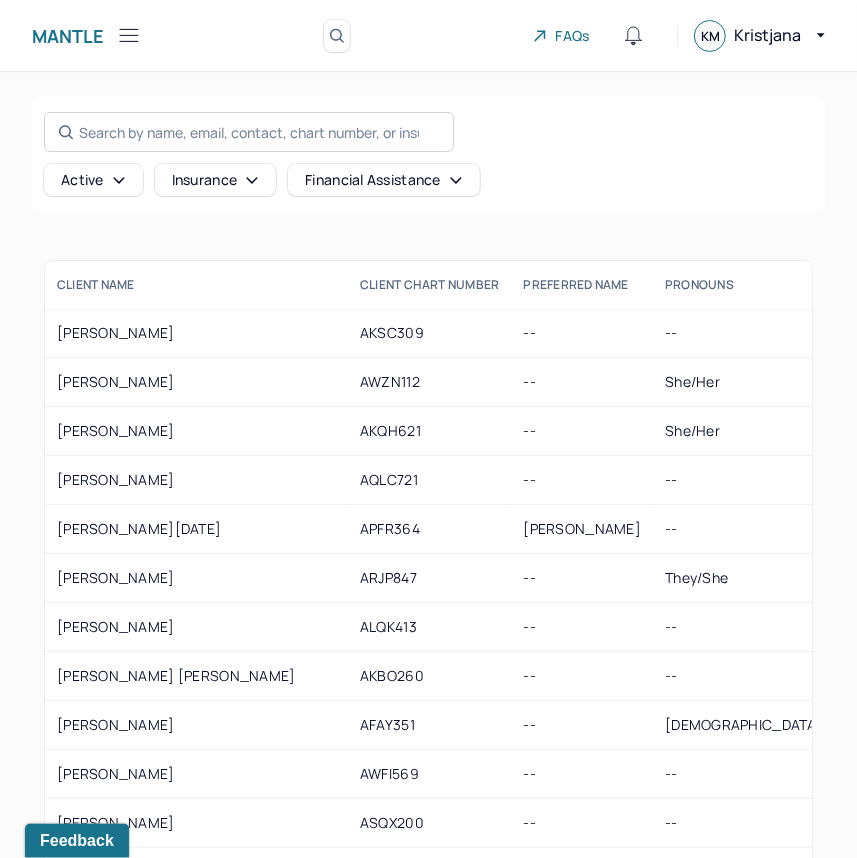 click on "Search by name, email, contact, chart number, or insurance id..." at bounding box center [249, 132] 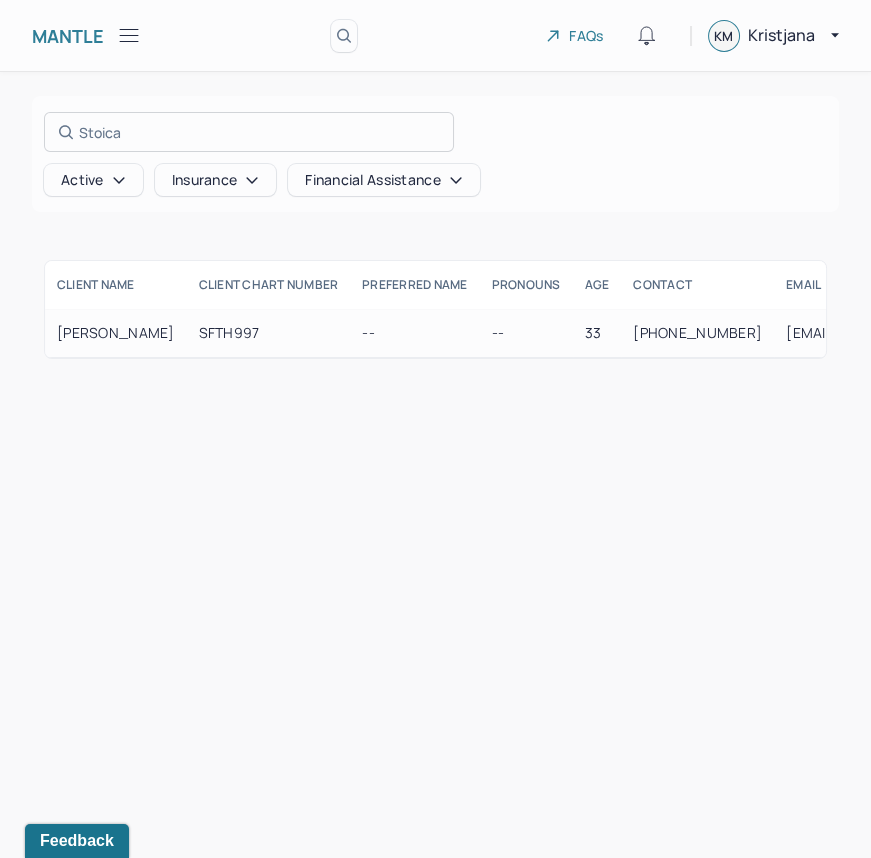 type on "Stoica" 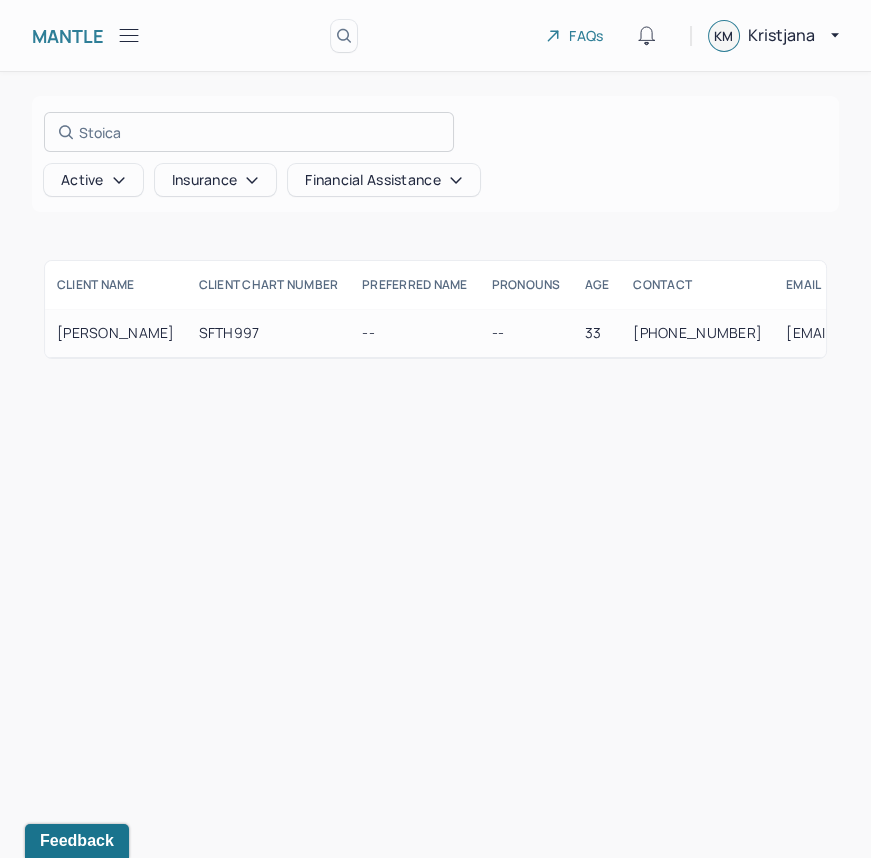 click at bounding box center (435, 429) 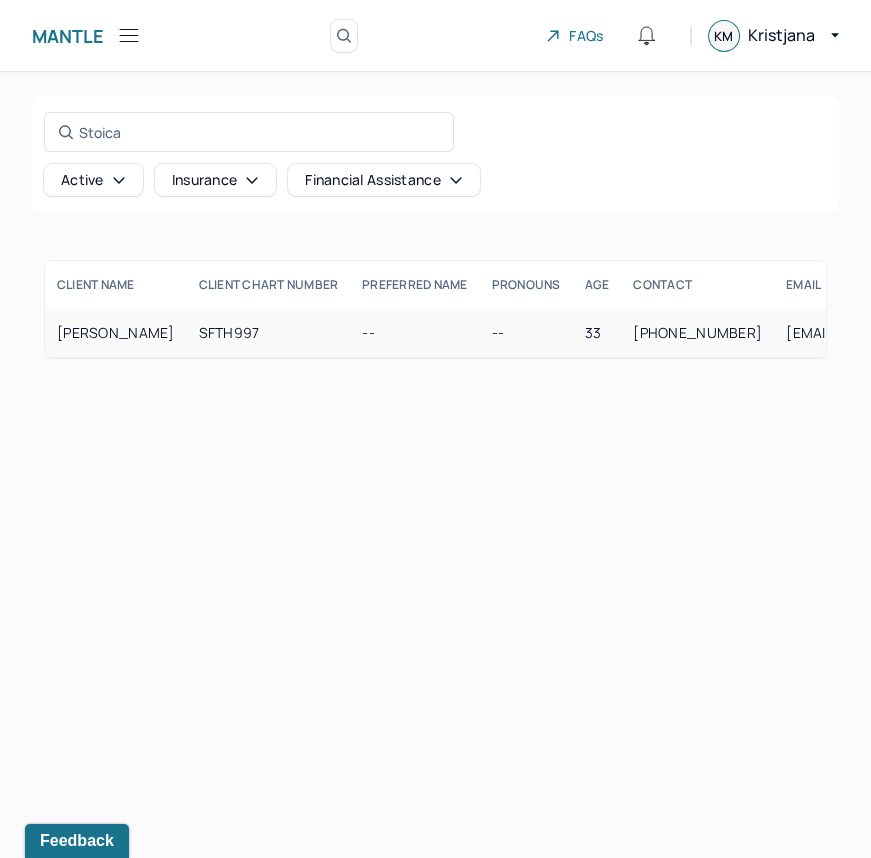 click on "[PERSON_NAME]" at bounding box center [116, 333] 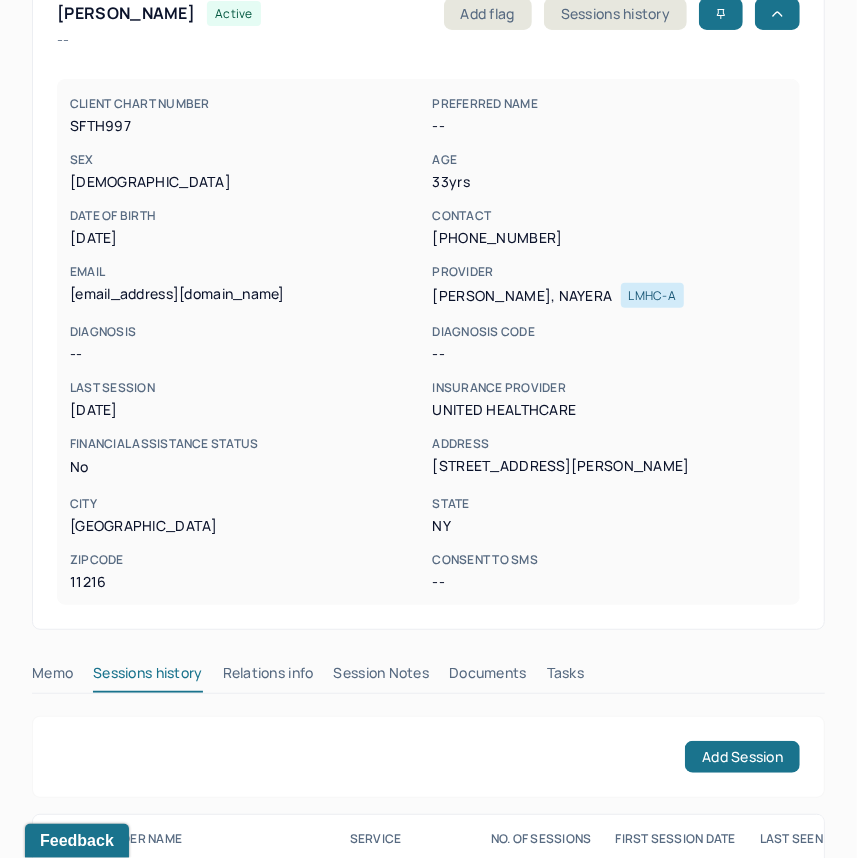 scroll, scrollTop: 238, scrollLeft: 0, axis: vertical 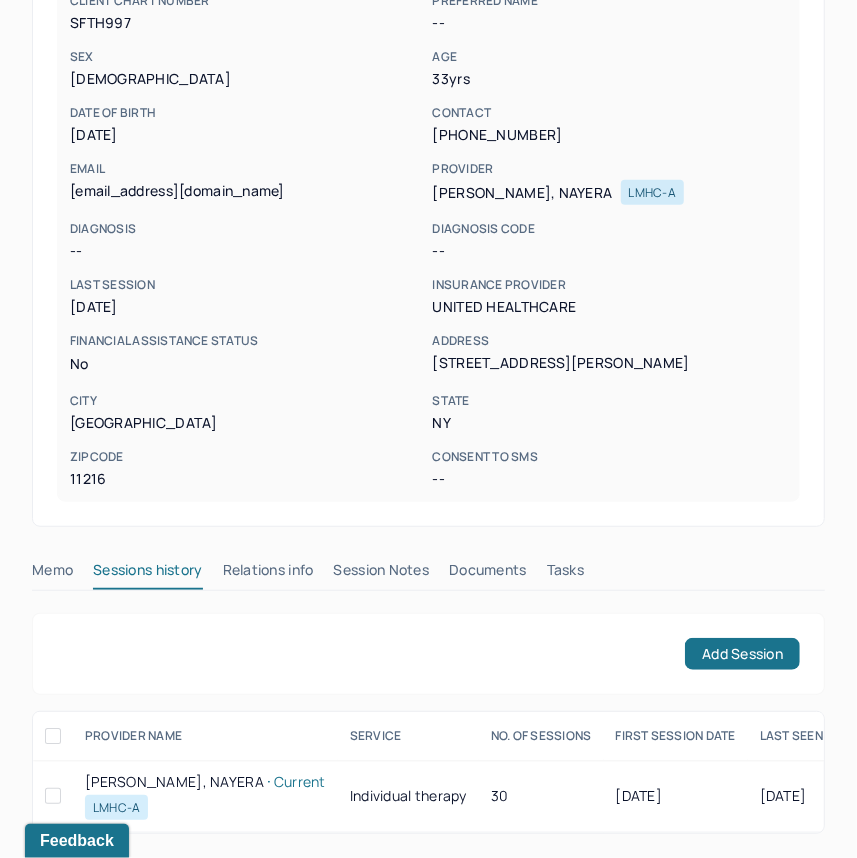 click on "Session Notes" at bounding box center (382, 574) 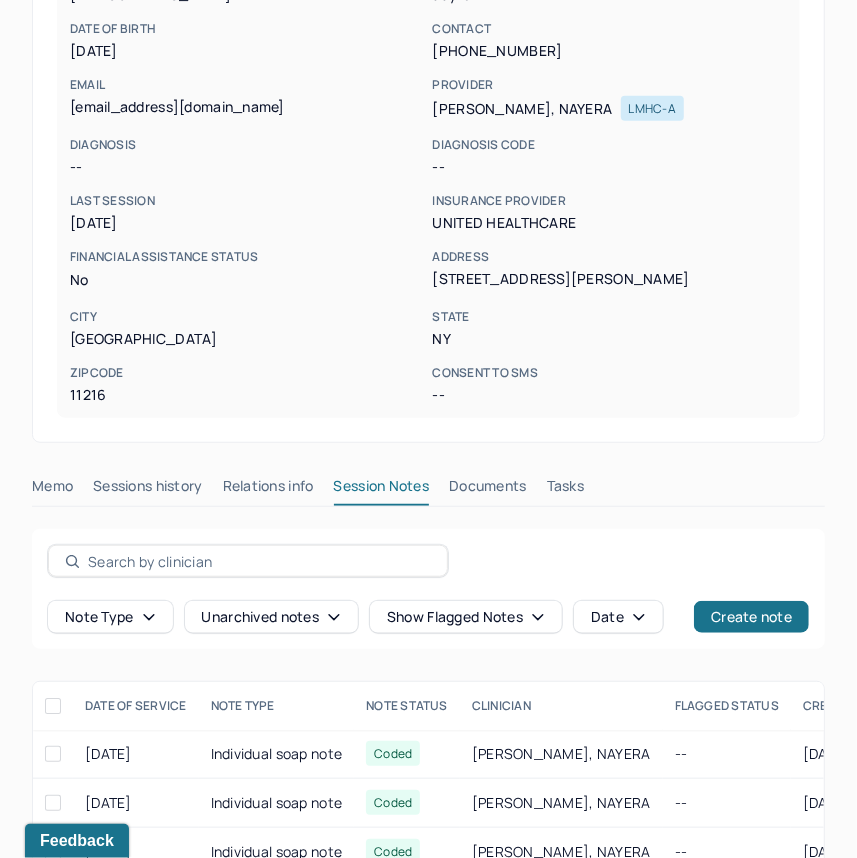 scroll, scrollTop: 333, scrollLeft: 0, axis: vertical 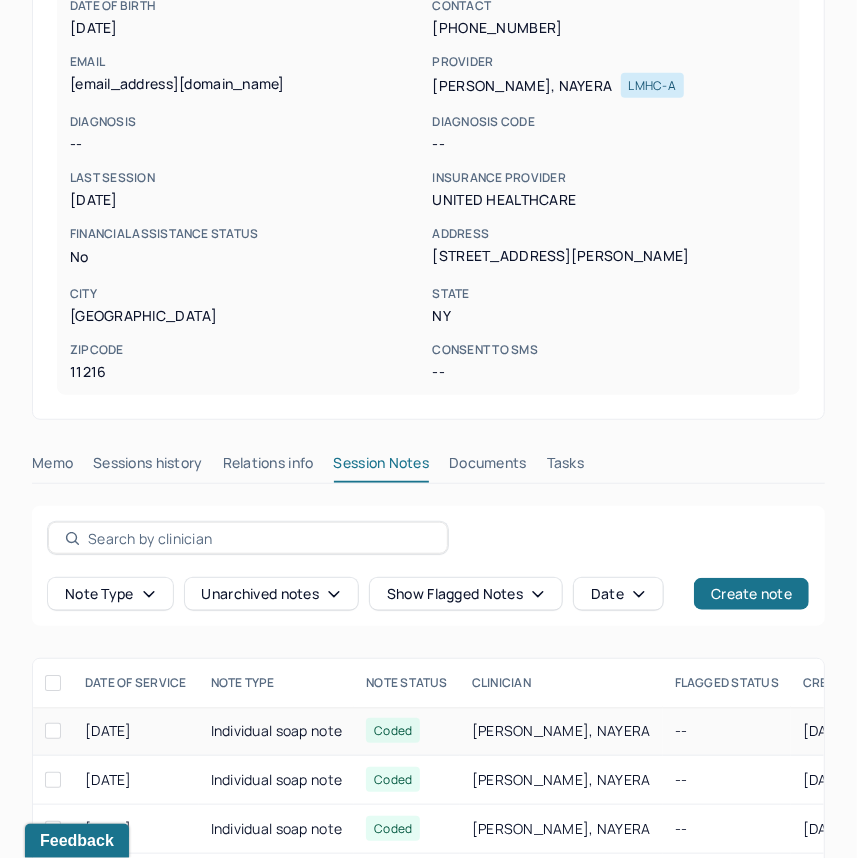 click on "Individual soap note" at bounding box center (277, 731) 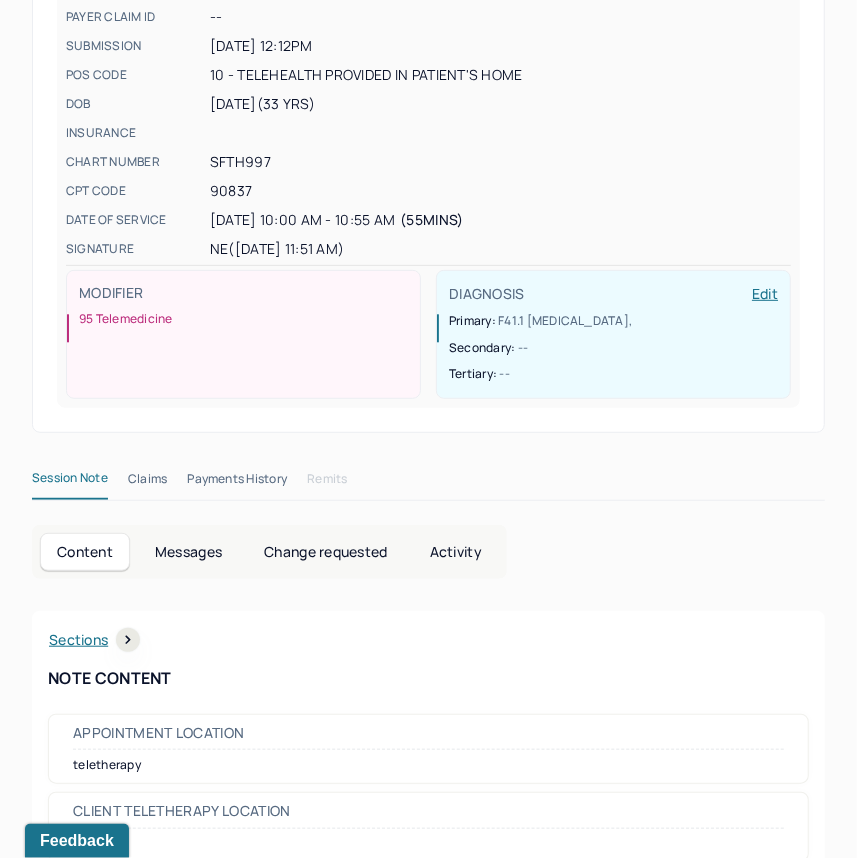 scroll, scrollTop: 333, scrollLeft: 0, axis: vertical 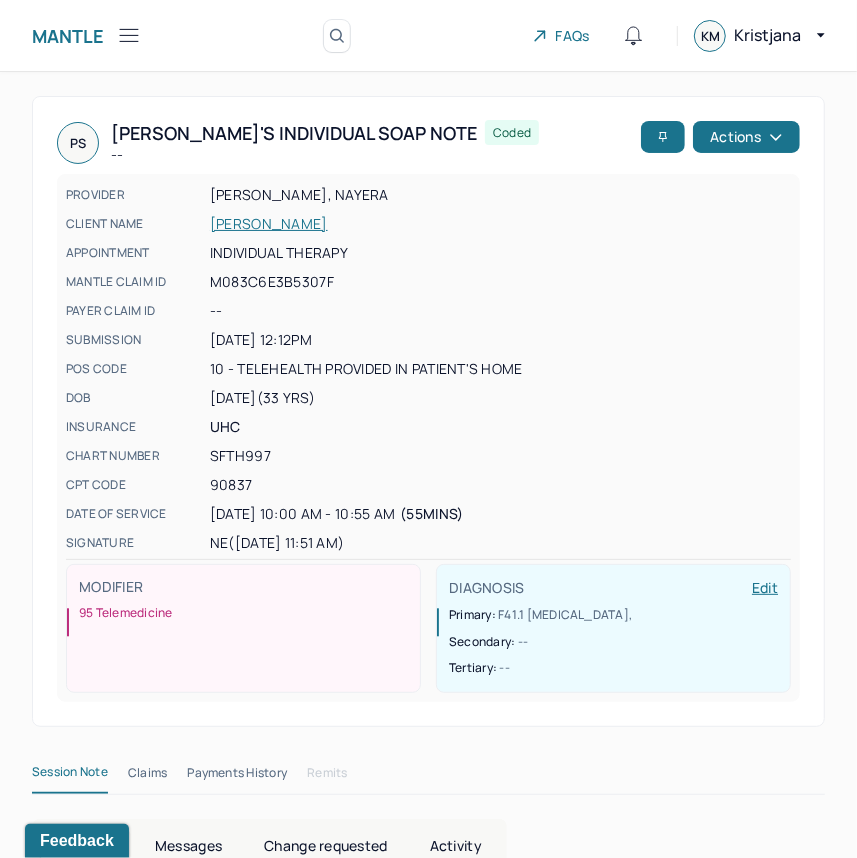 drag, startPoint x: 108, startPoint y: 29, endPoint x: 119, endPoint y: 29, distance: 11 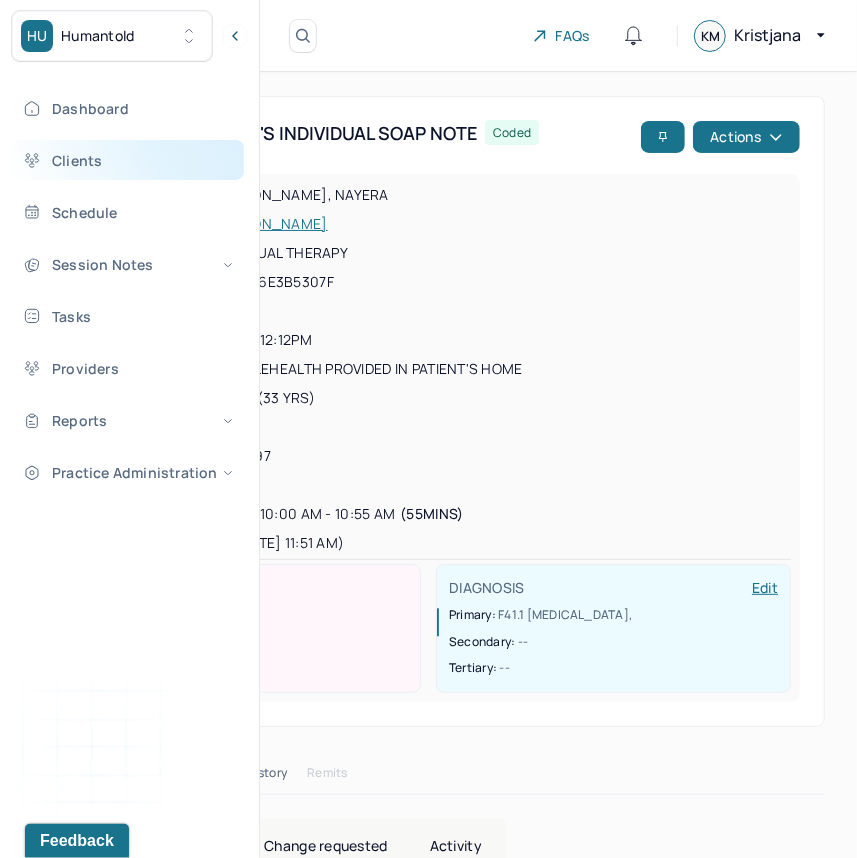click on "Clients" at bounding box center [128, 160] 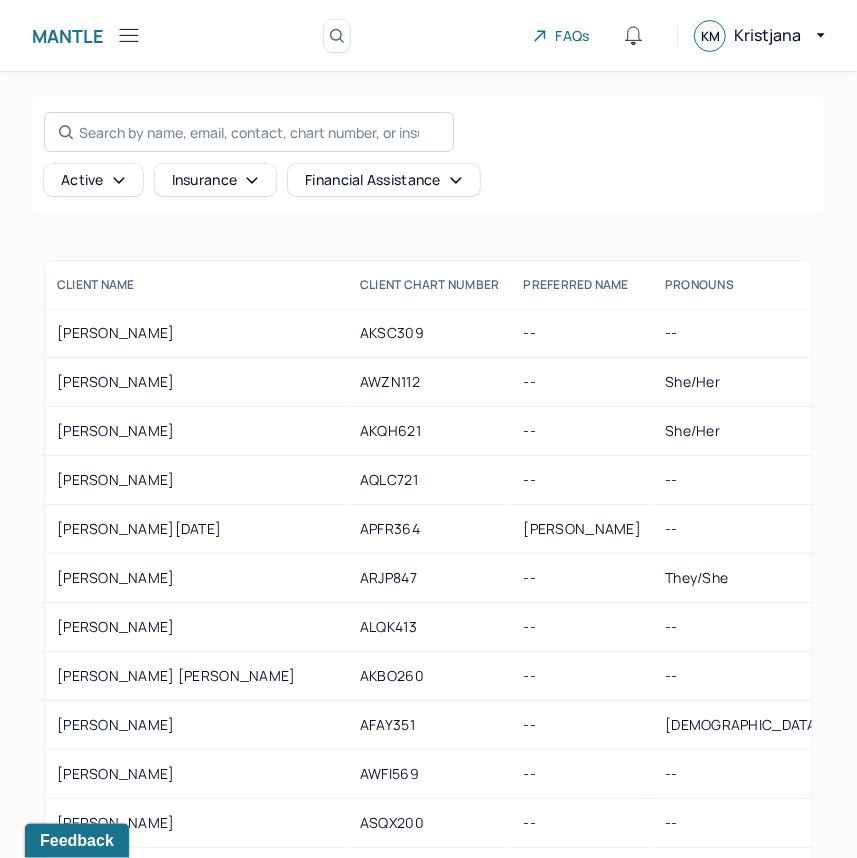 click on "Search by name, email, contact, chart number, or insurance id..." at bounding box center (249, 132) 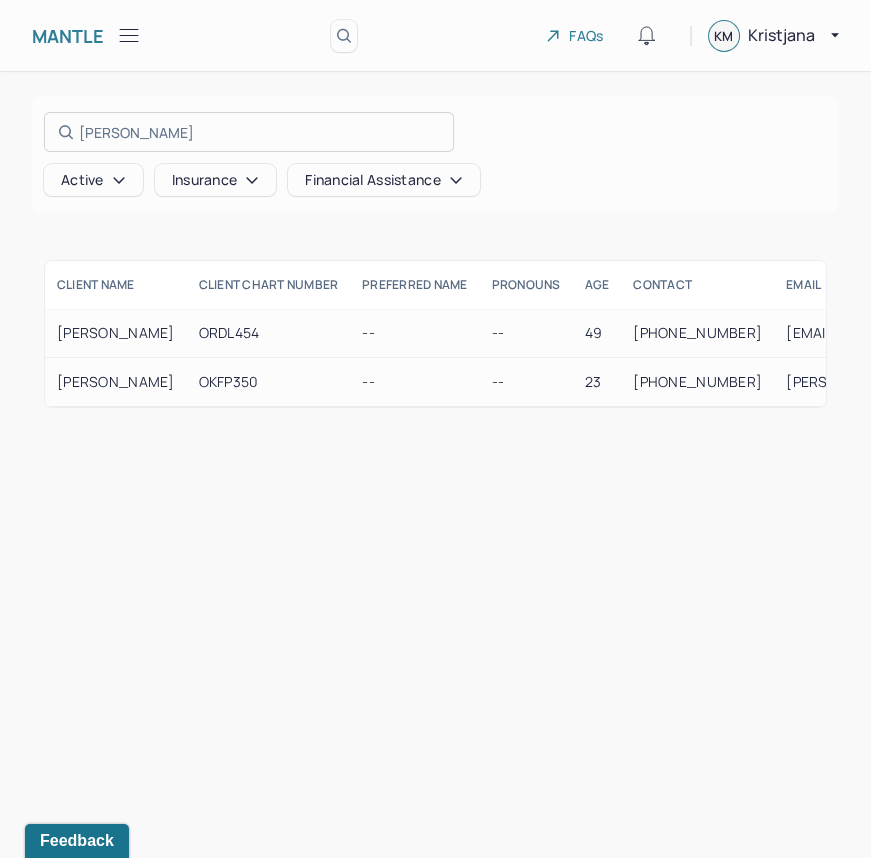 type on "O'Neill" 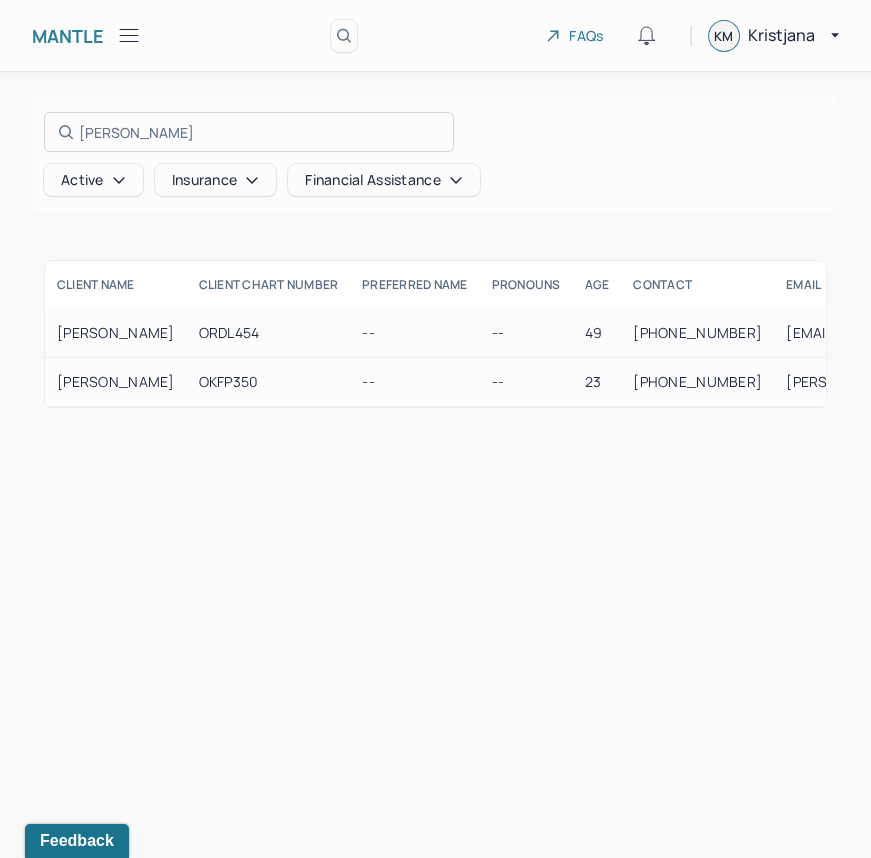 click at bounding box center (435, 429) 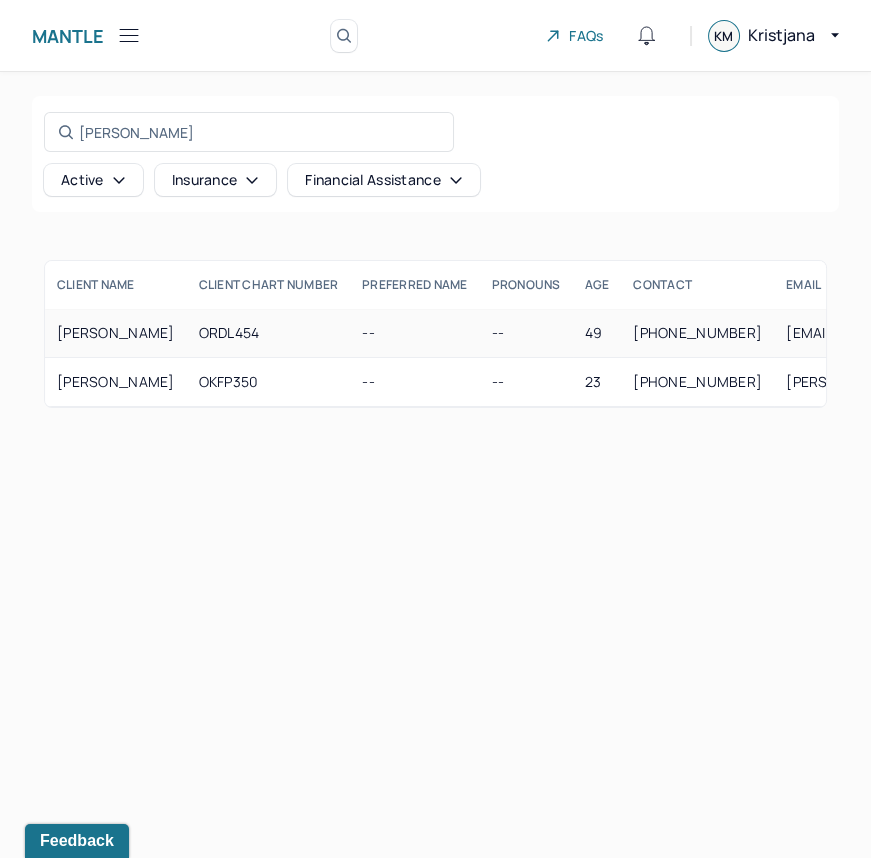 click on "--" at bounding box center [414, 333] 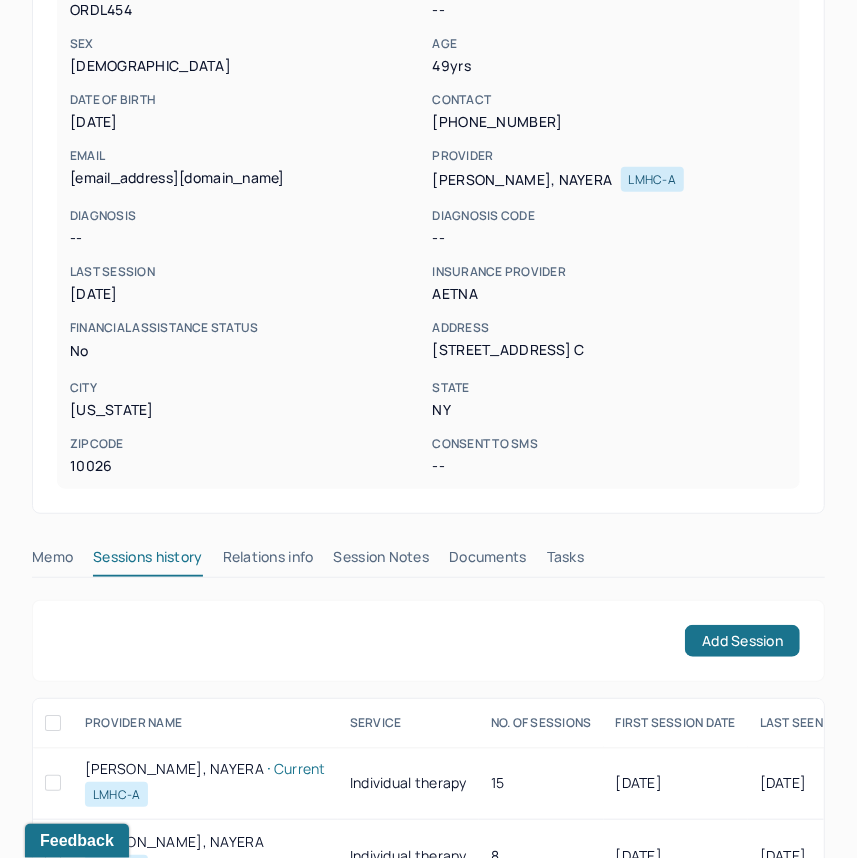 scroll, scrollTop: 277, scrollLeft: 0, axis: vertical 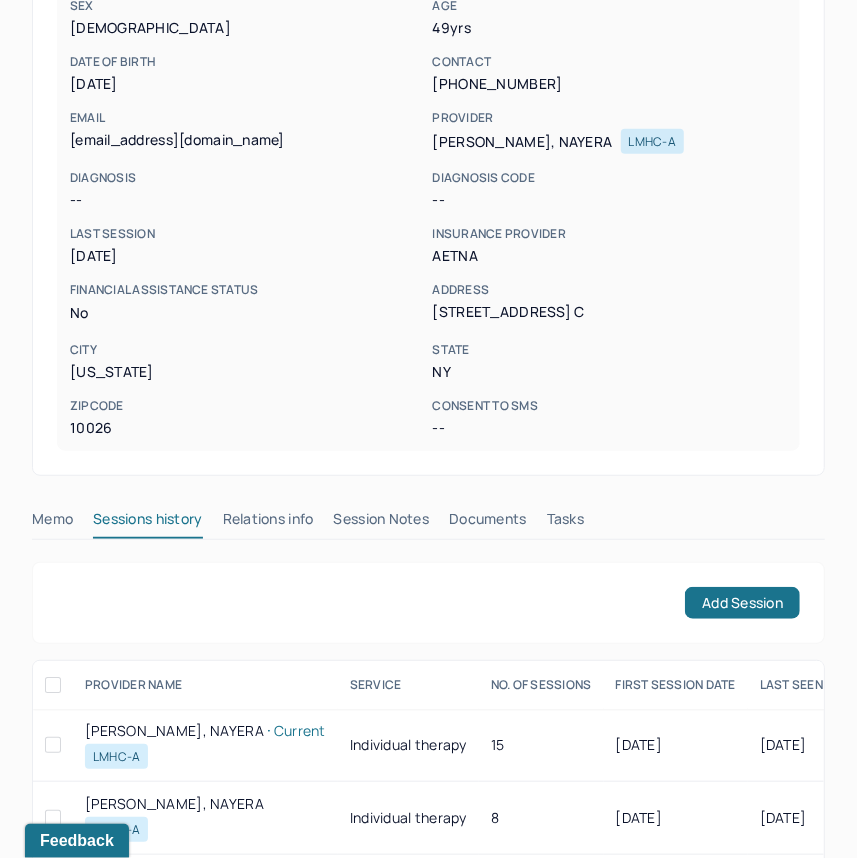 click on "Session Notes" at bounding box center [382, 523] 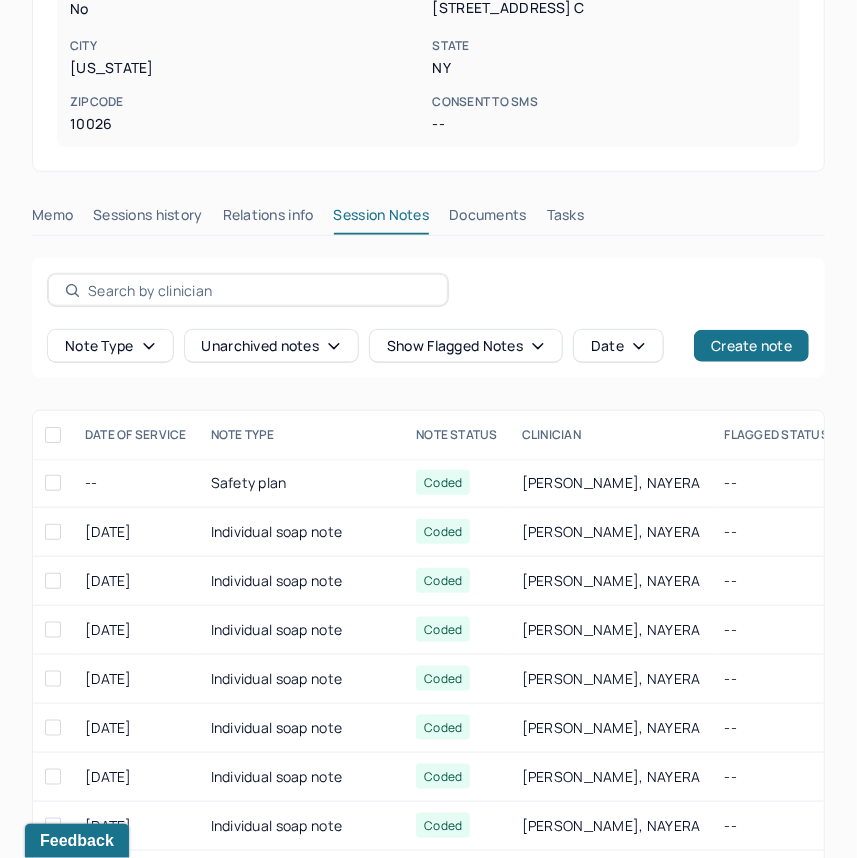 scroll, scrollTop: 595, scrollLeft: 0, axis: vertical 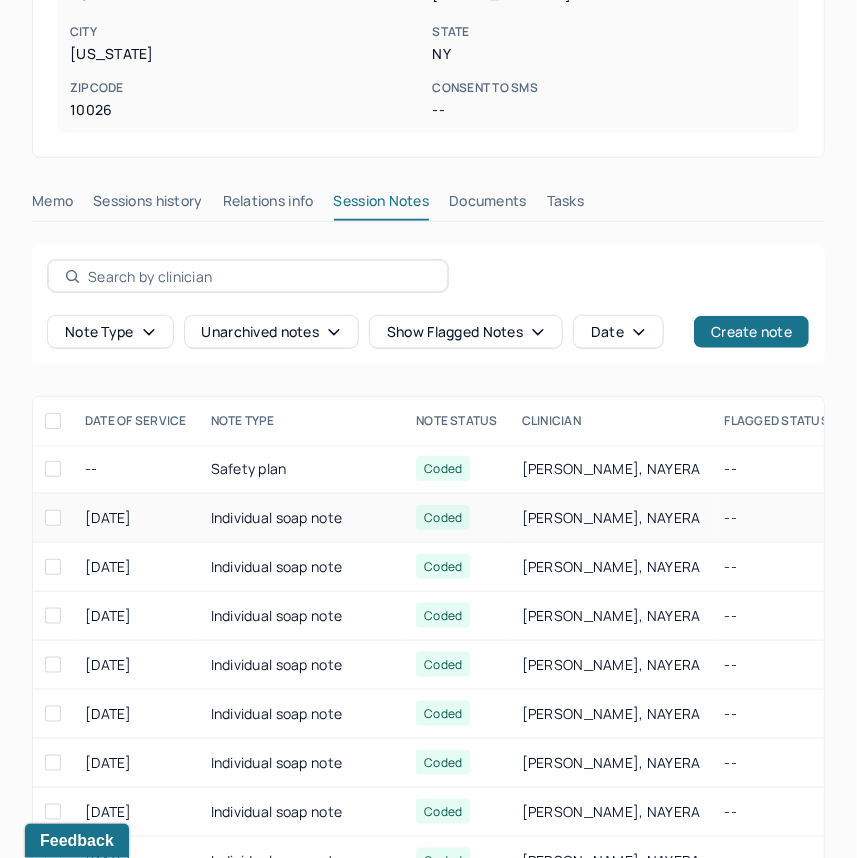 click on "Individual soap note" at bounding box center (302, 518) 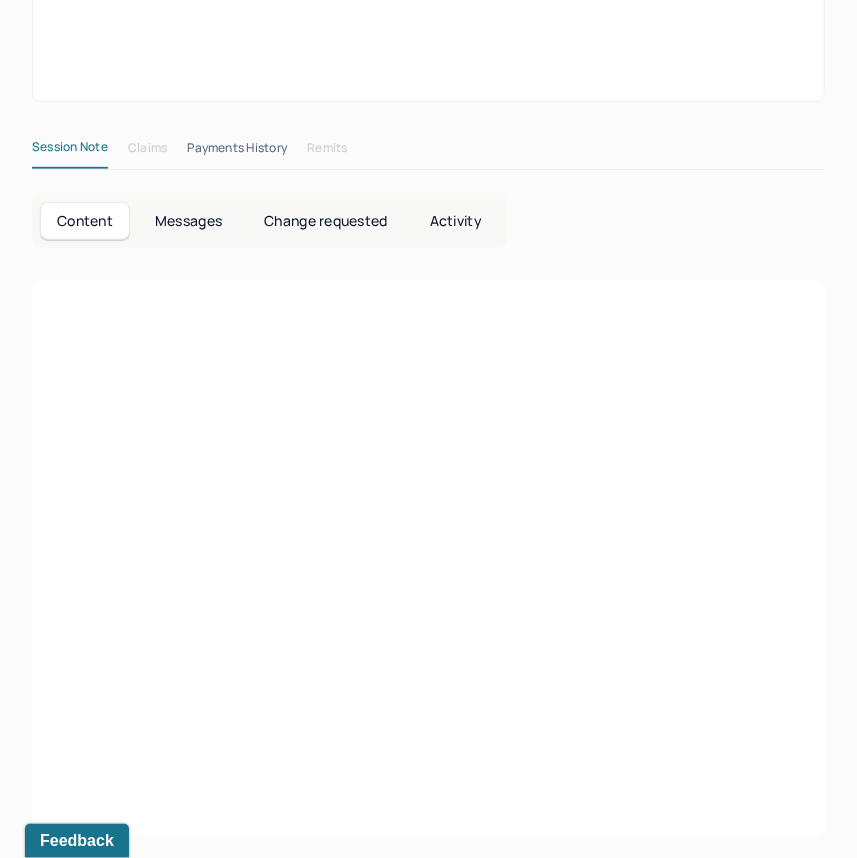 scroll, scrollTop: 595, scrollLeft: 0, axis: vertical 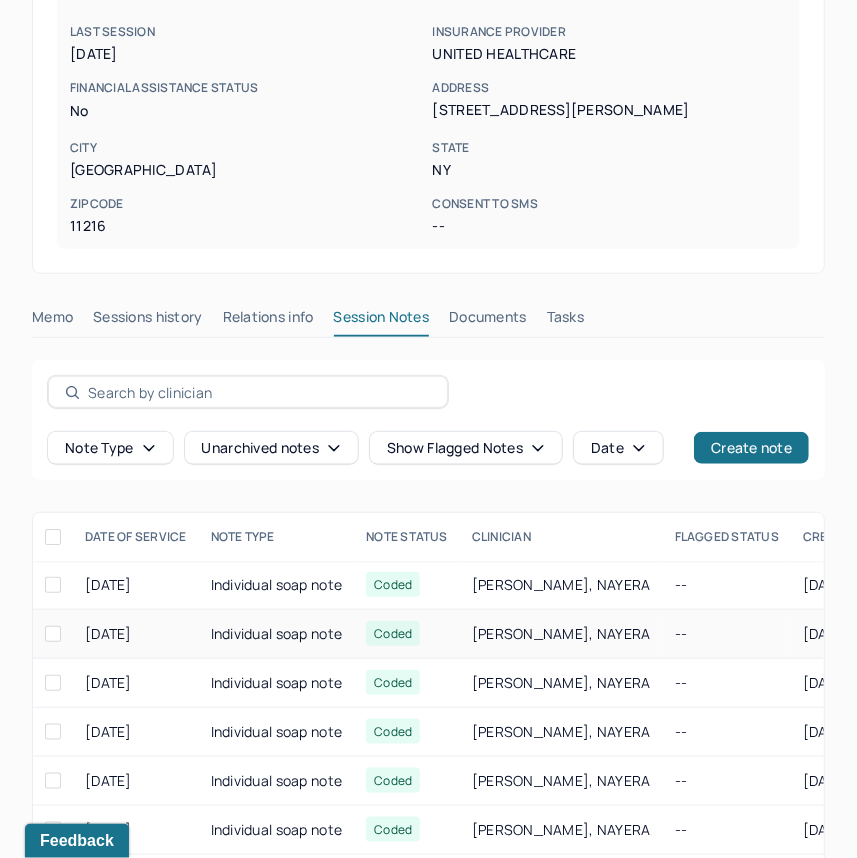 click on "Individual soap note" at bounding box center (277, 634) 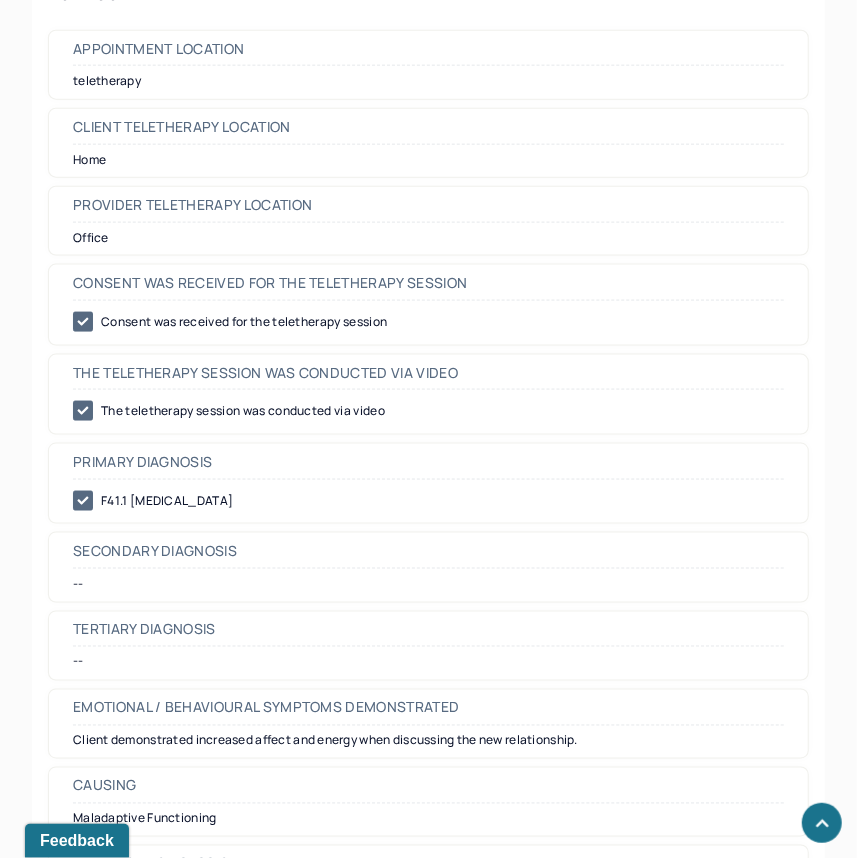 scroll, scrollTop: 1151, scrollLeft: 0, axis: vertical 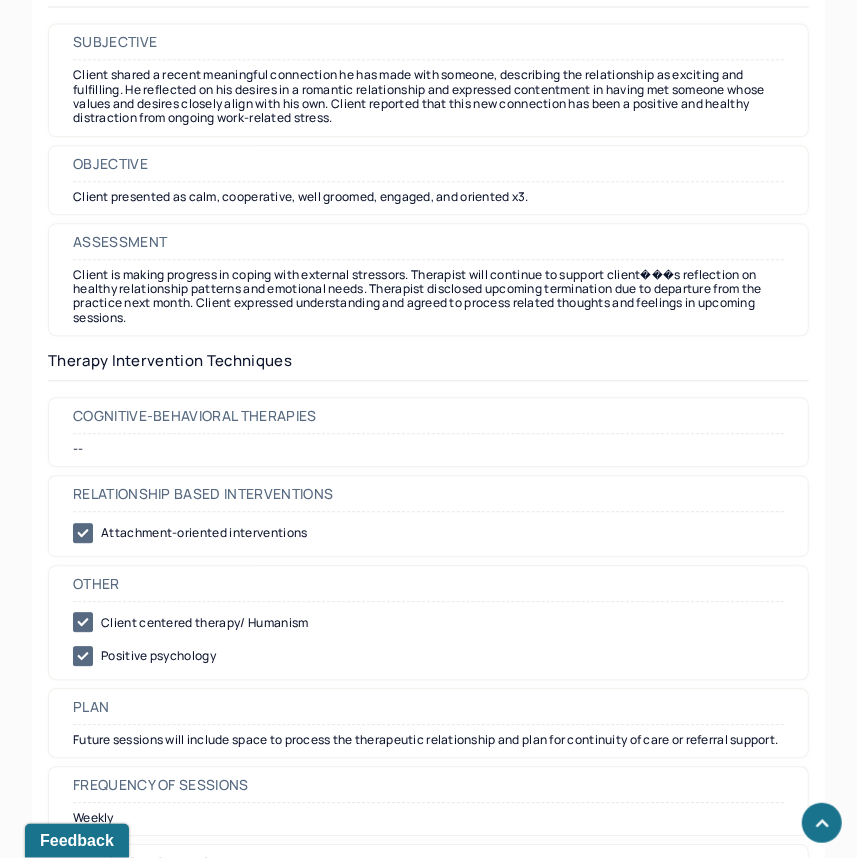 drag, startPoint x: 856, startPoint y: 478, endPoint x: 859, endPoint y: 193, distance: 285.01578 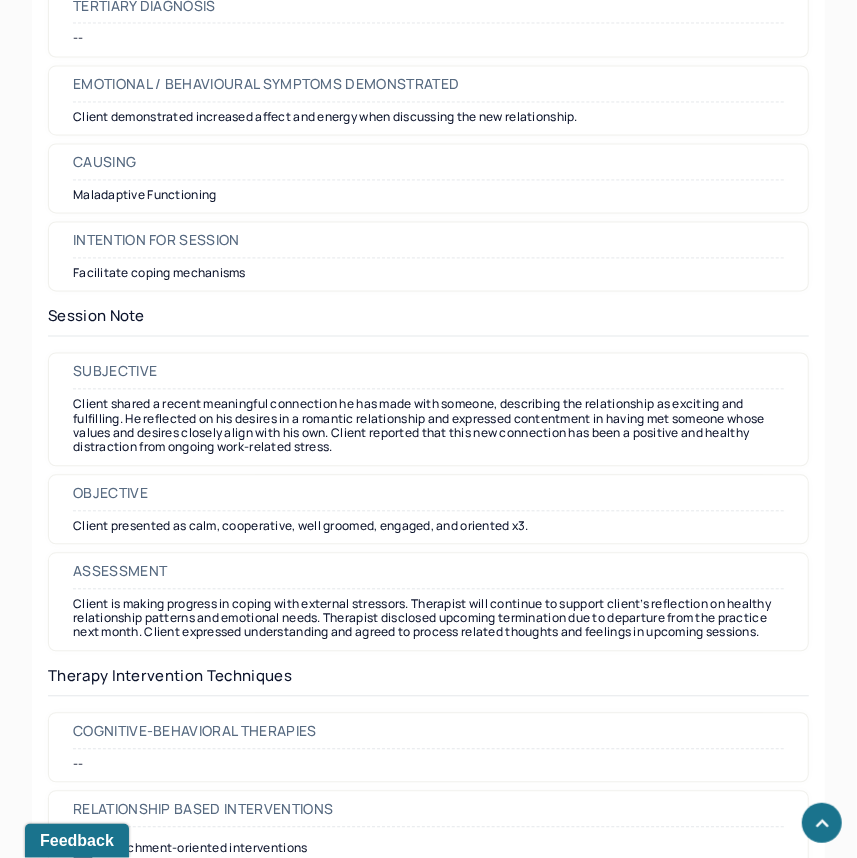 scroll, scrollTop: 1632, scrollLeft: 0, axis: vertical 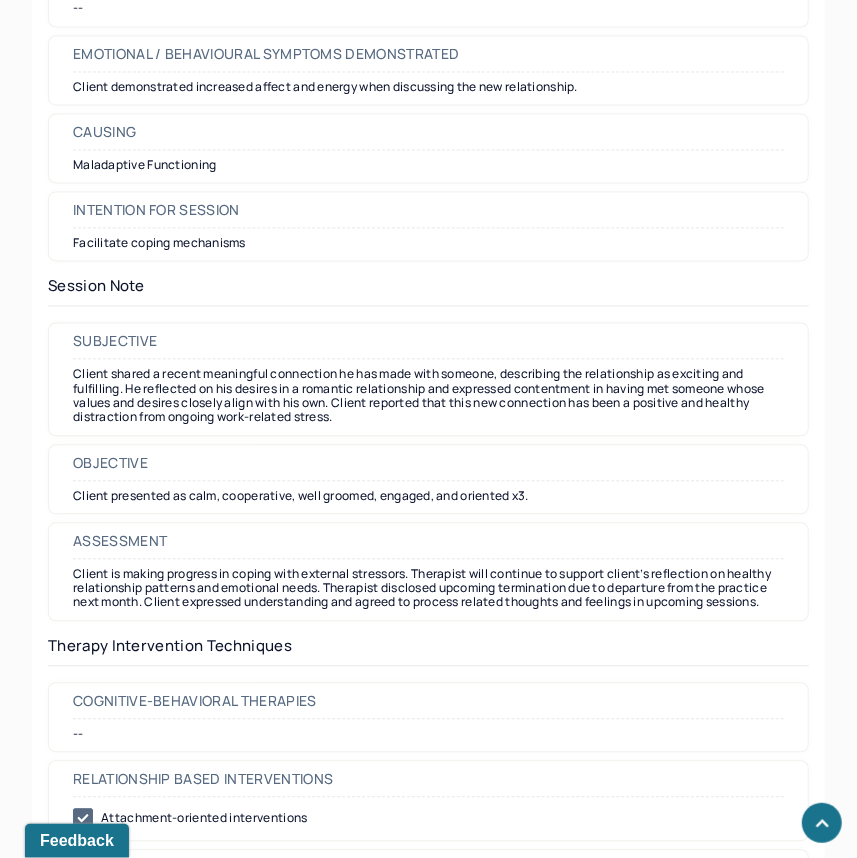 click on "Client is making progress in coping with external stressors. Therapist will continue to support client’s reflection on healthy relationship patterns and emotional needs. Therapist disclosed upcoming termination due to departure from the practice next month. Client expressed understanding and agreed to process related thoughts and feelings in upcoming sessions." at bounding box center [428, 588] 